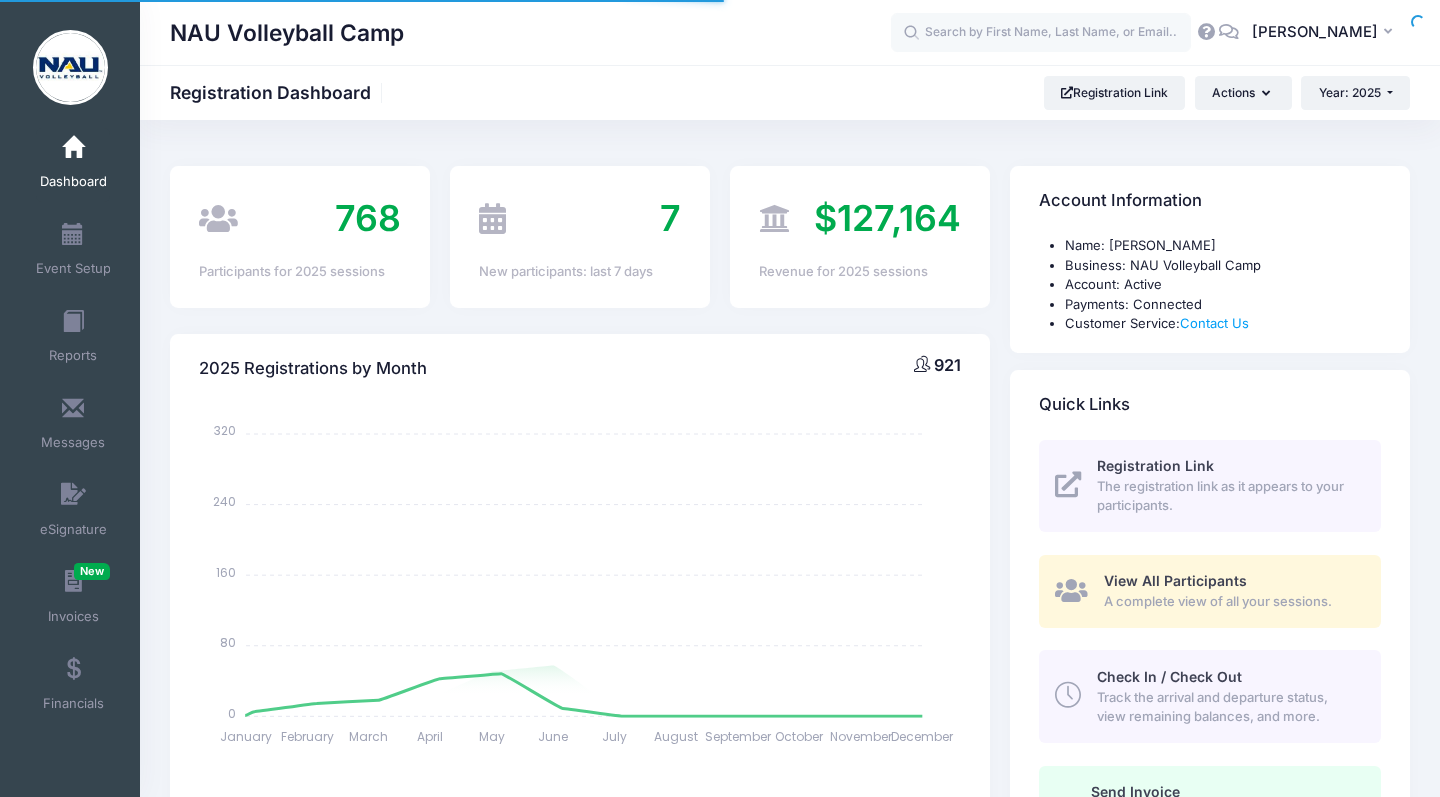 select 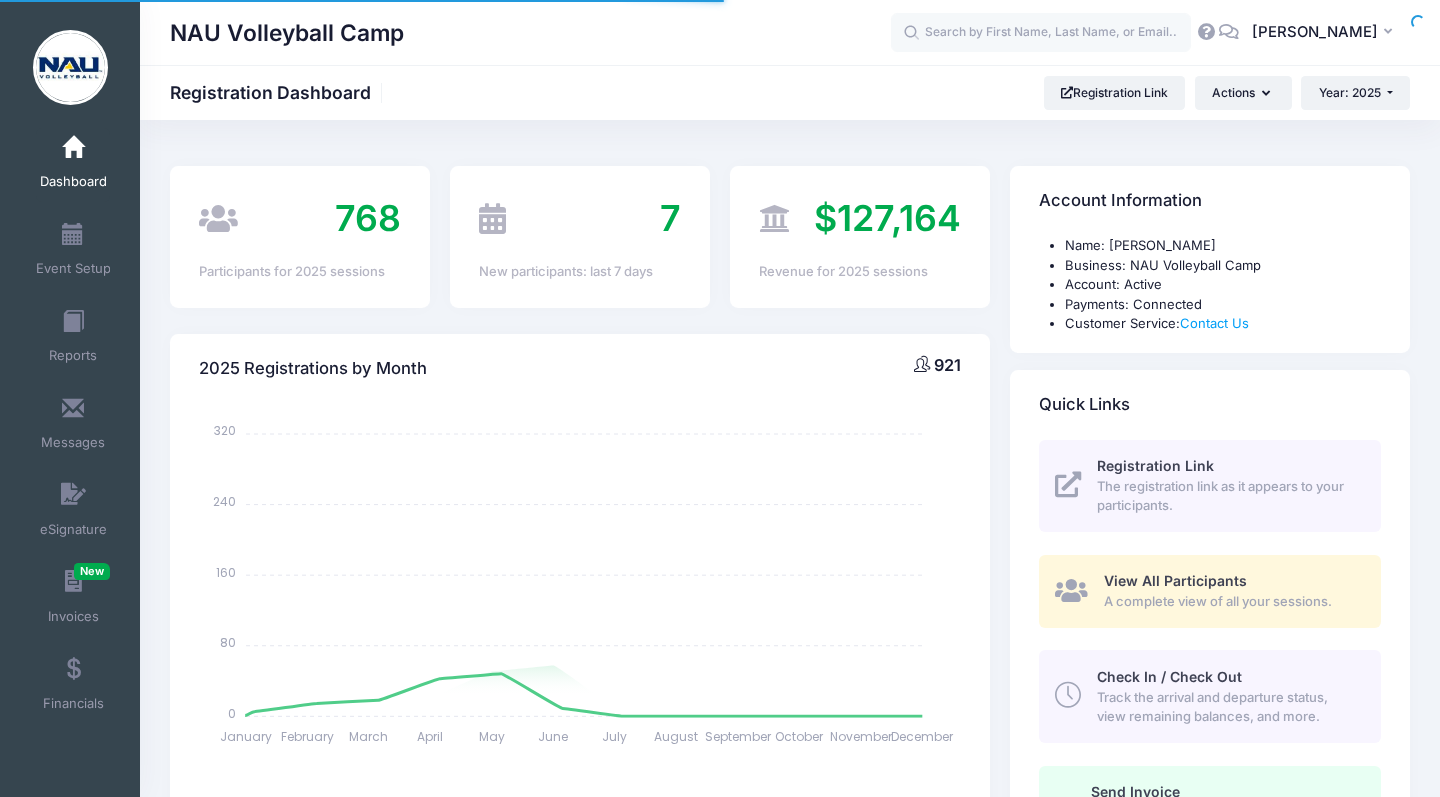 scroll, scrollTop: 0, scrollLeft: 0, axis: both 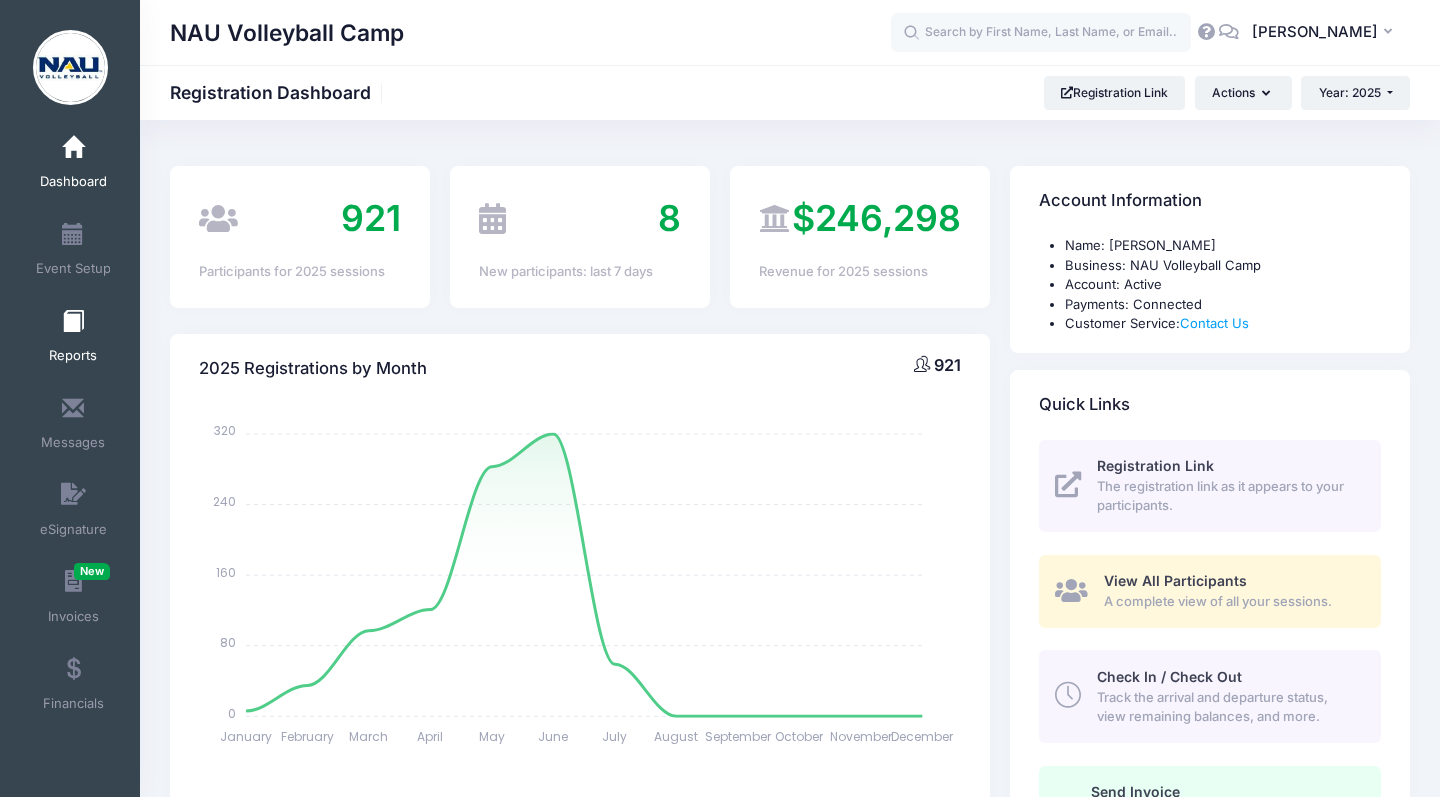 click on "Reports" at bounding box center [73, 339] 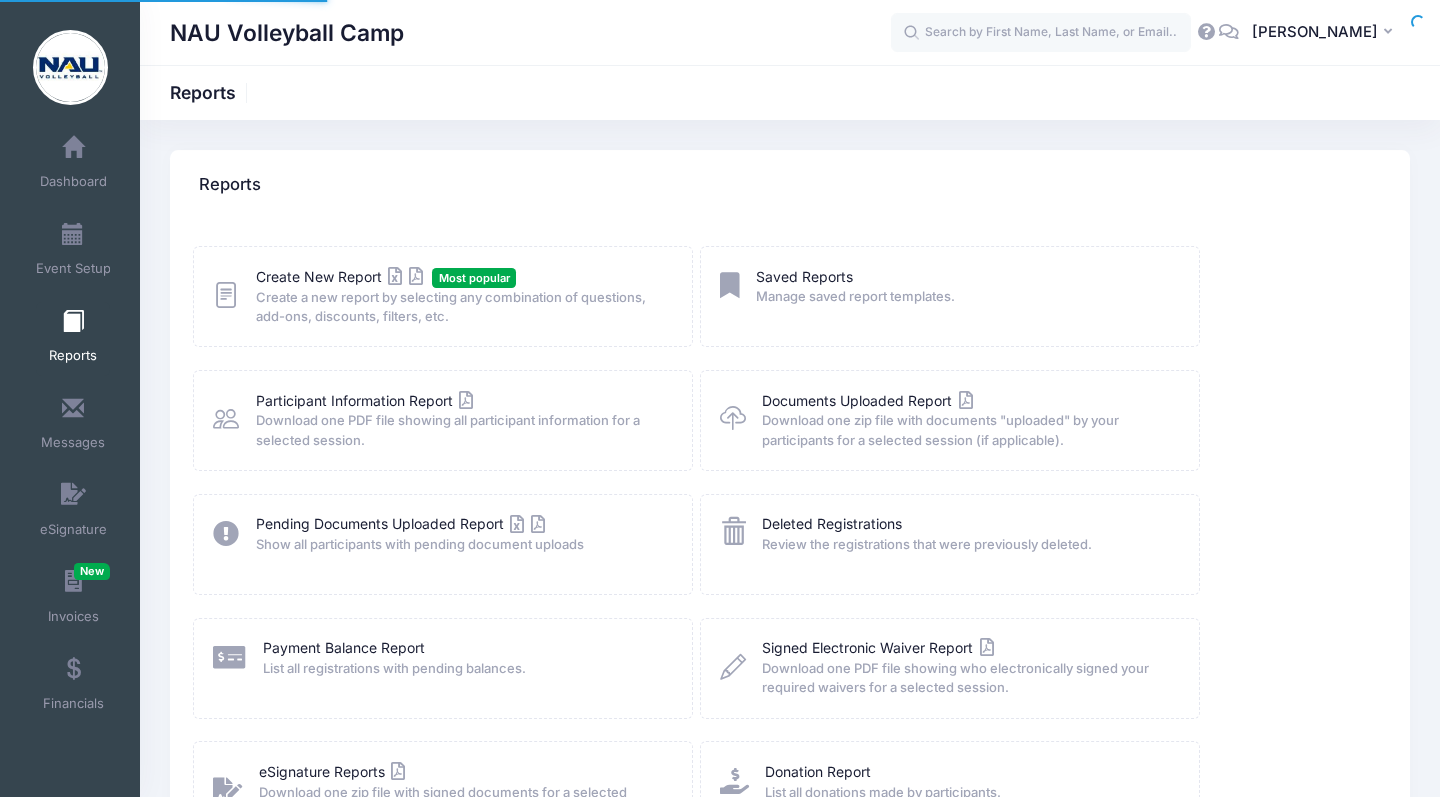 scroll, scrollTop: 0, scrollLeft: 0, axis: both 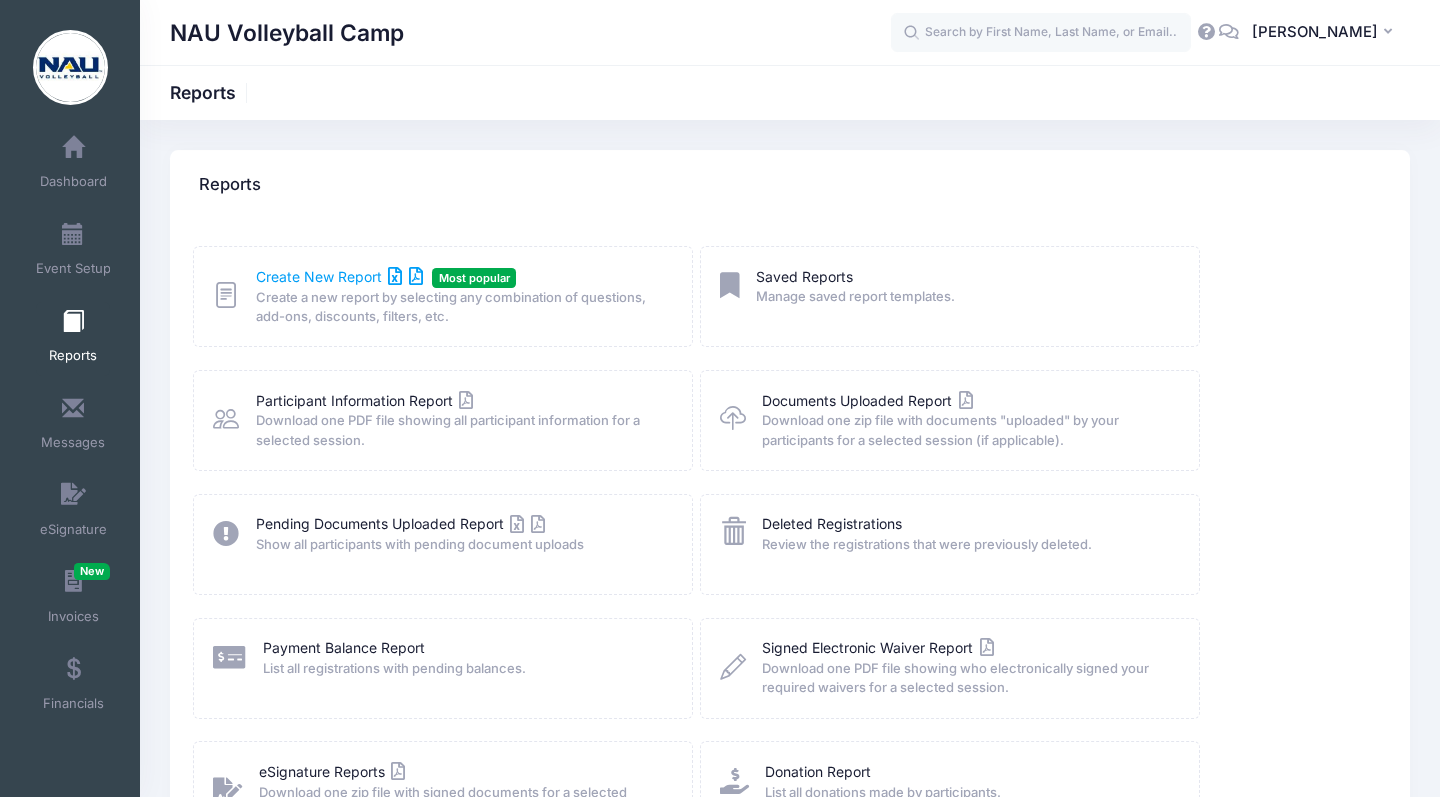 click on "Create New Report" at bounding box center [339, 276] 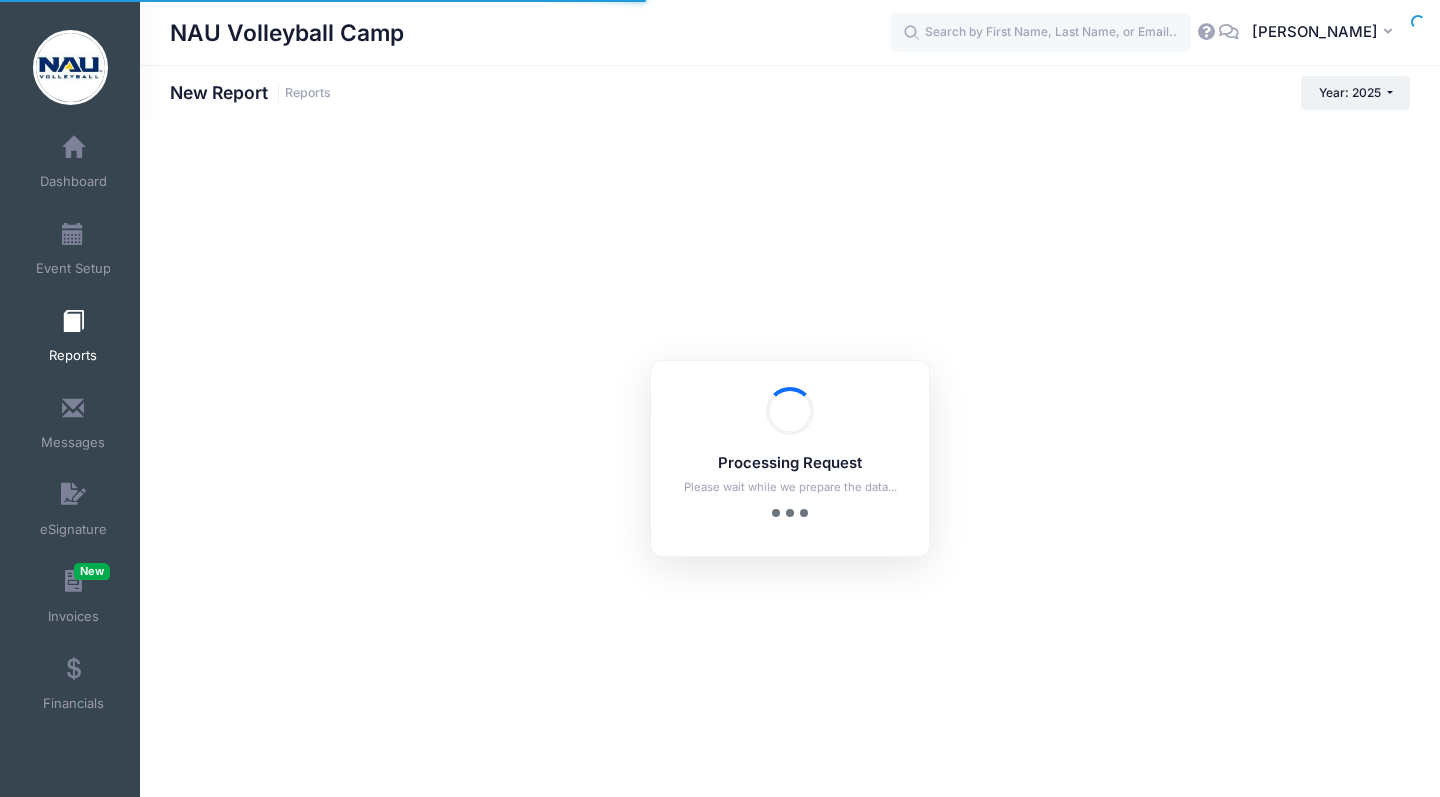 scroll, scrollTop: 0, scrollLeft: 0, axis: both 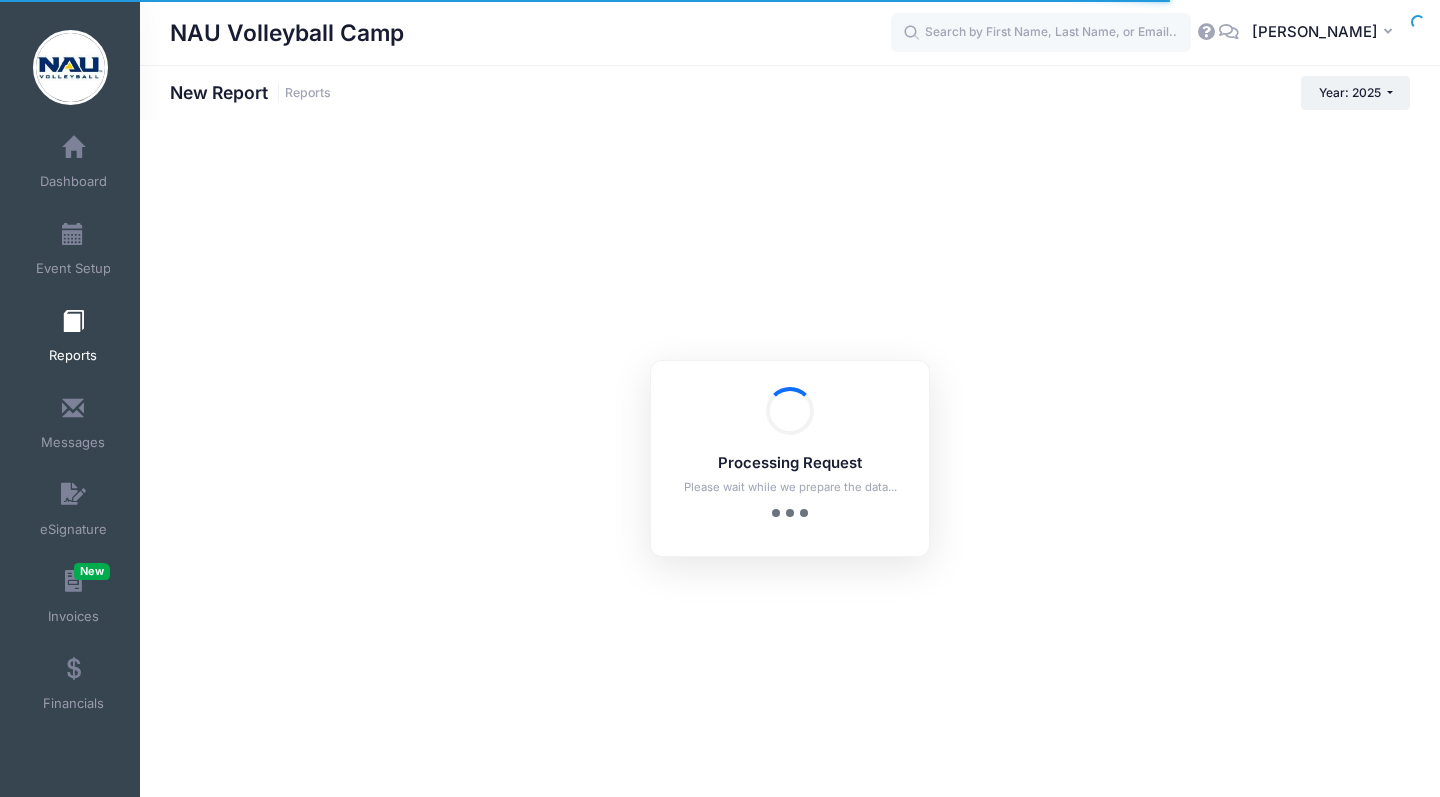 checkbox on "true" 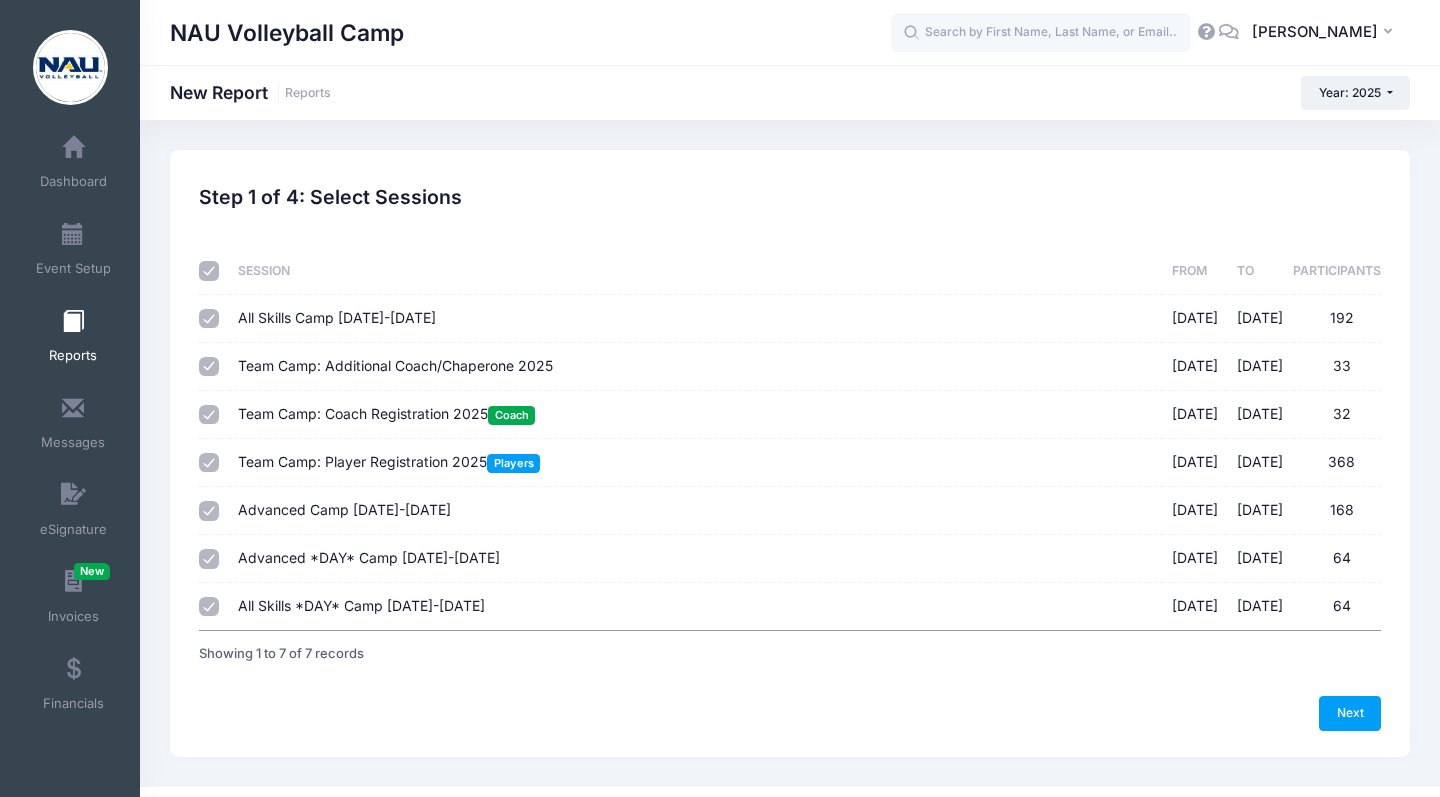 click at bounding box center [209, 271] 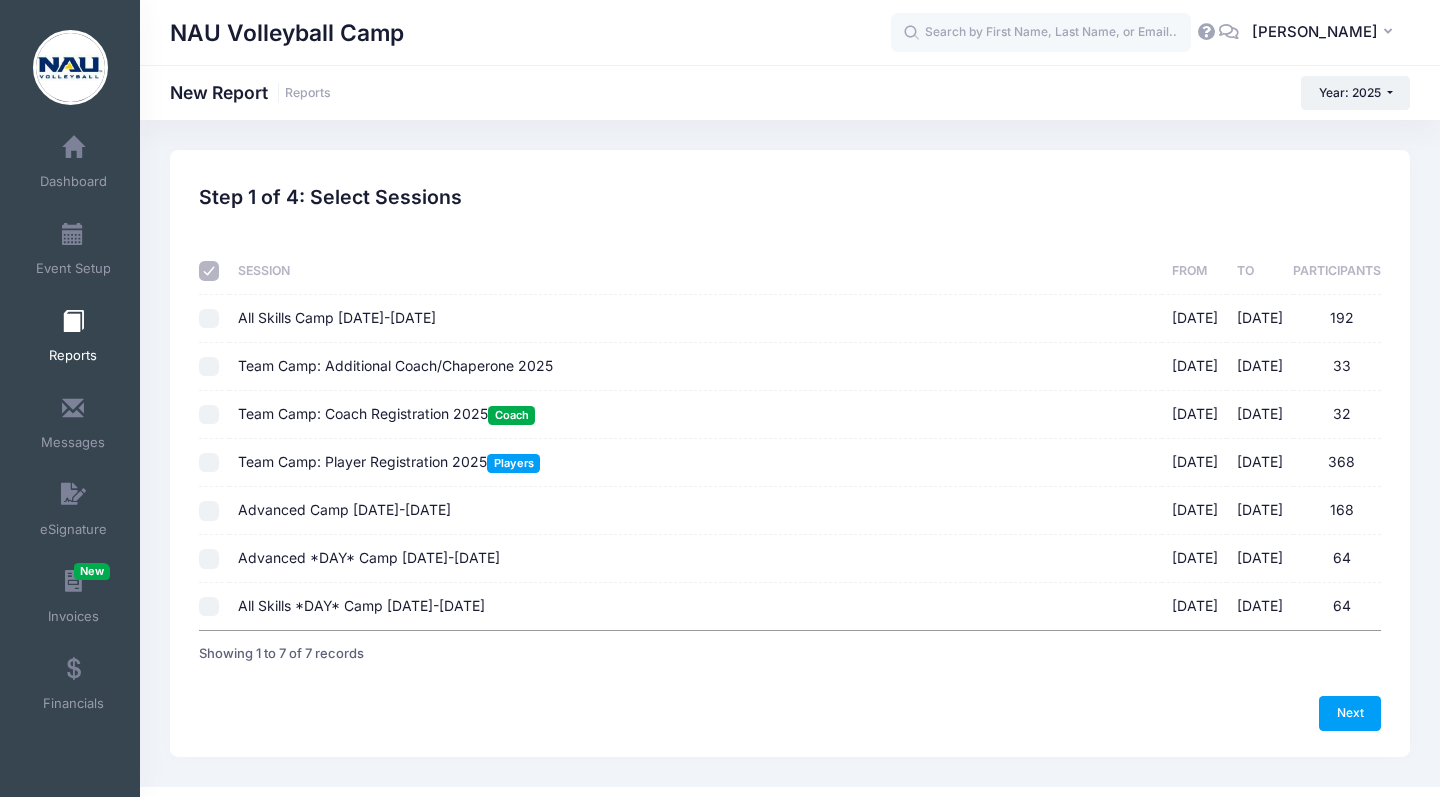 checkbox on "false" 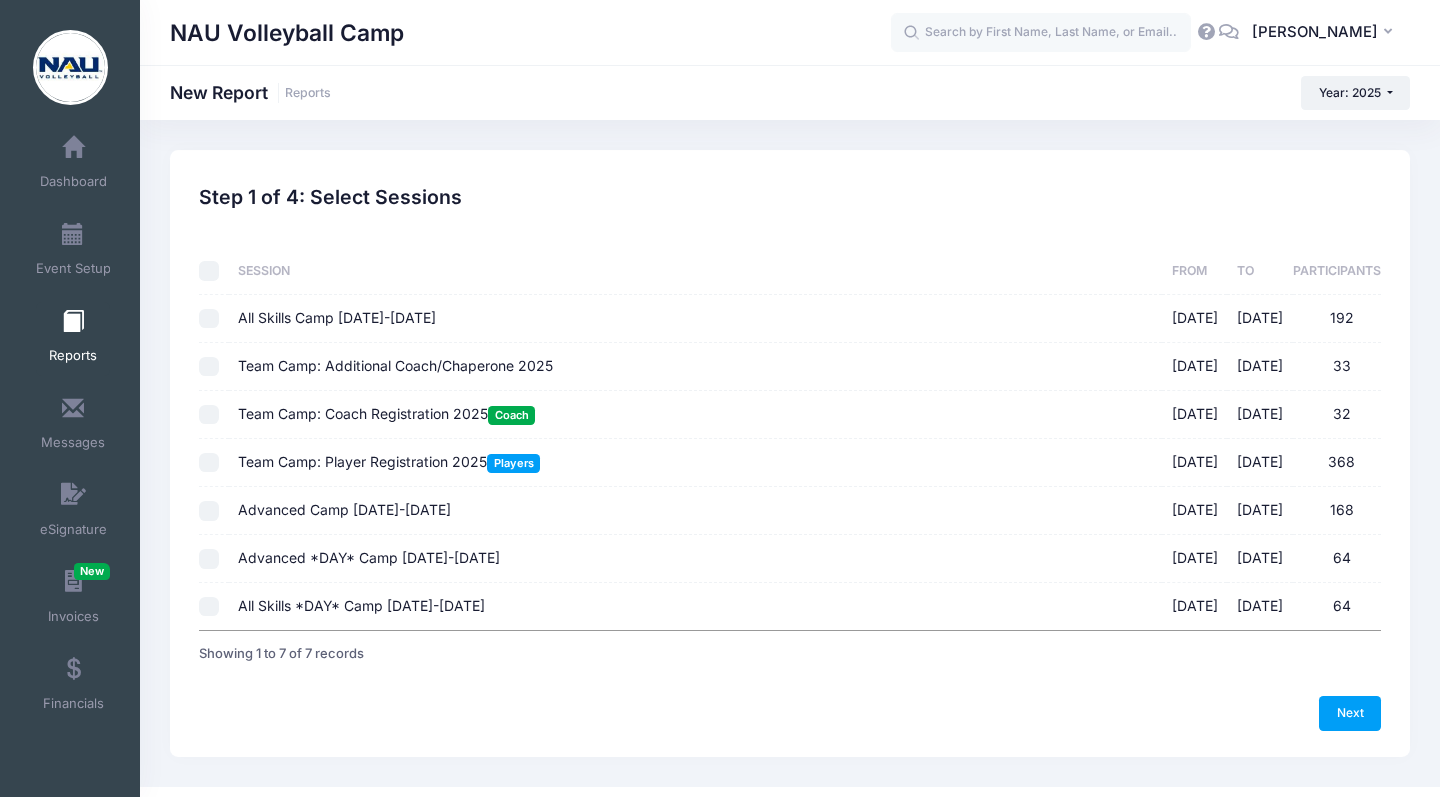 checkbox on "false" 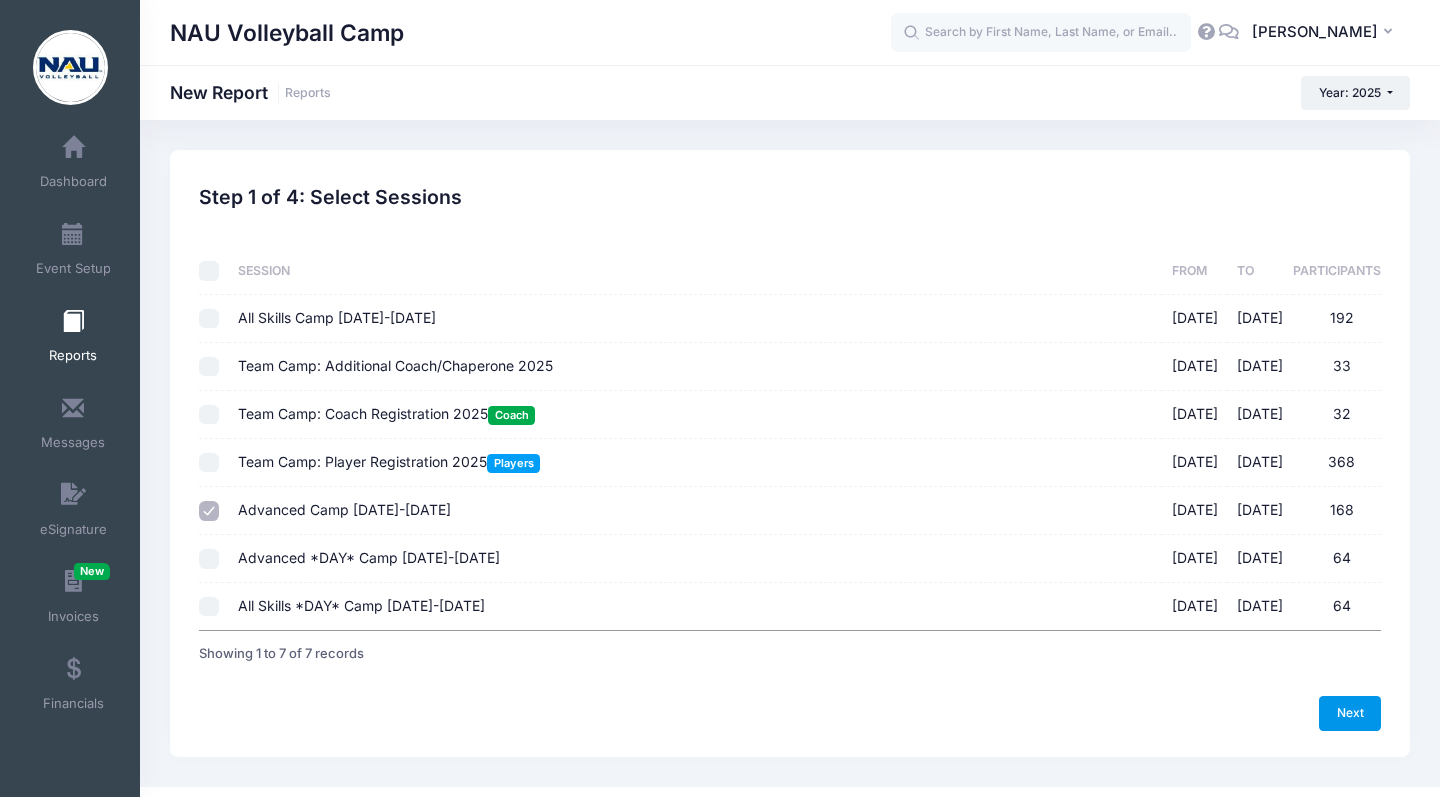 click on "Next" at bounding box center [1350, 713] 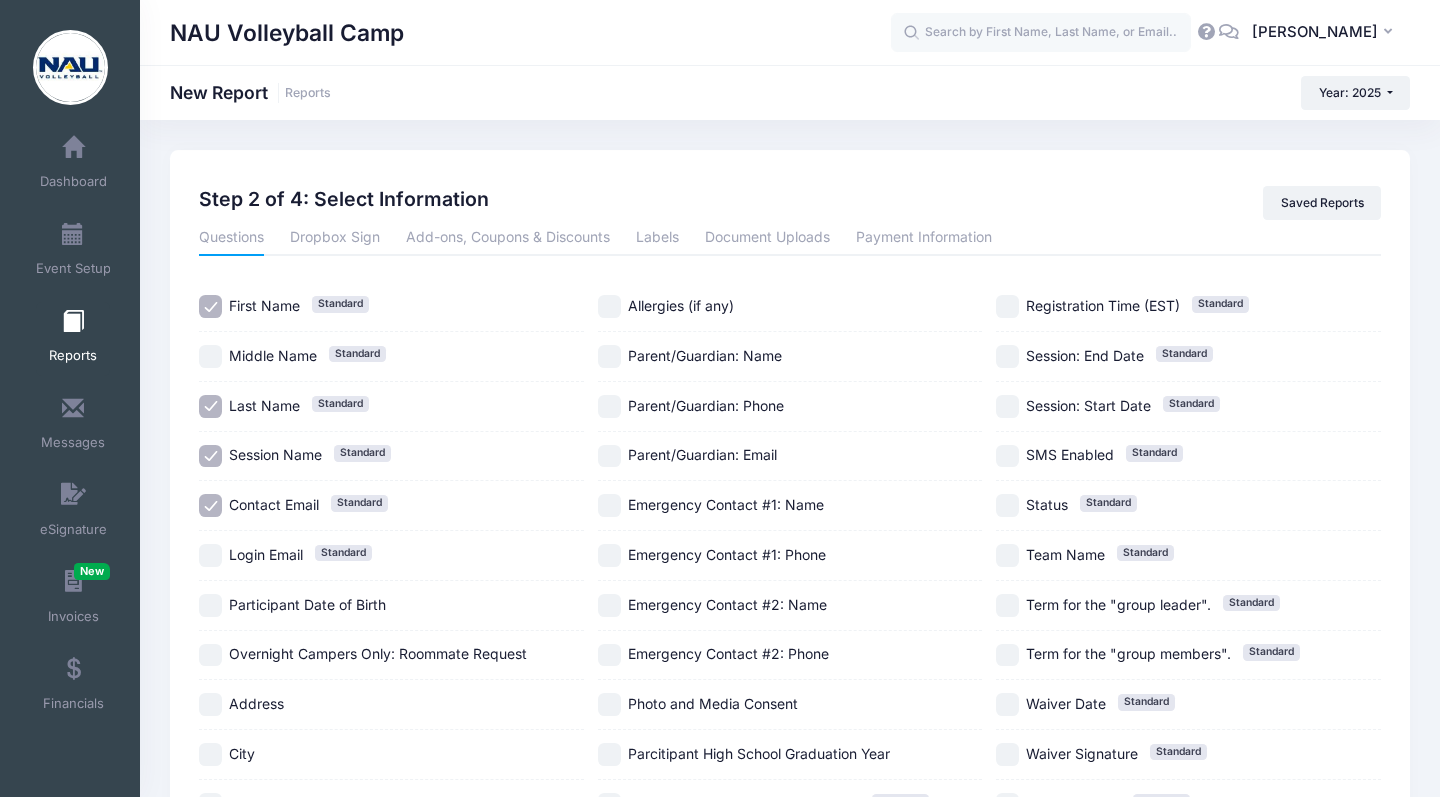 click on "Registration Date Standard" at bounding box center [609, 903] 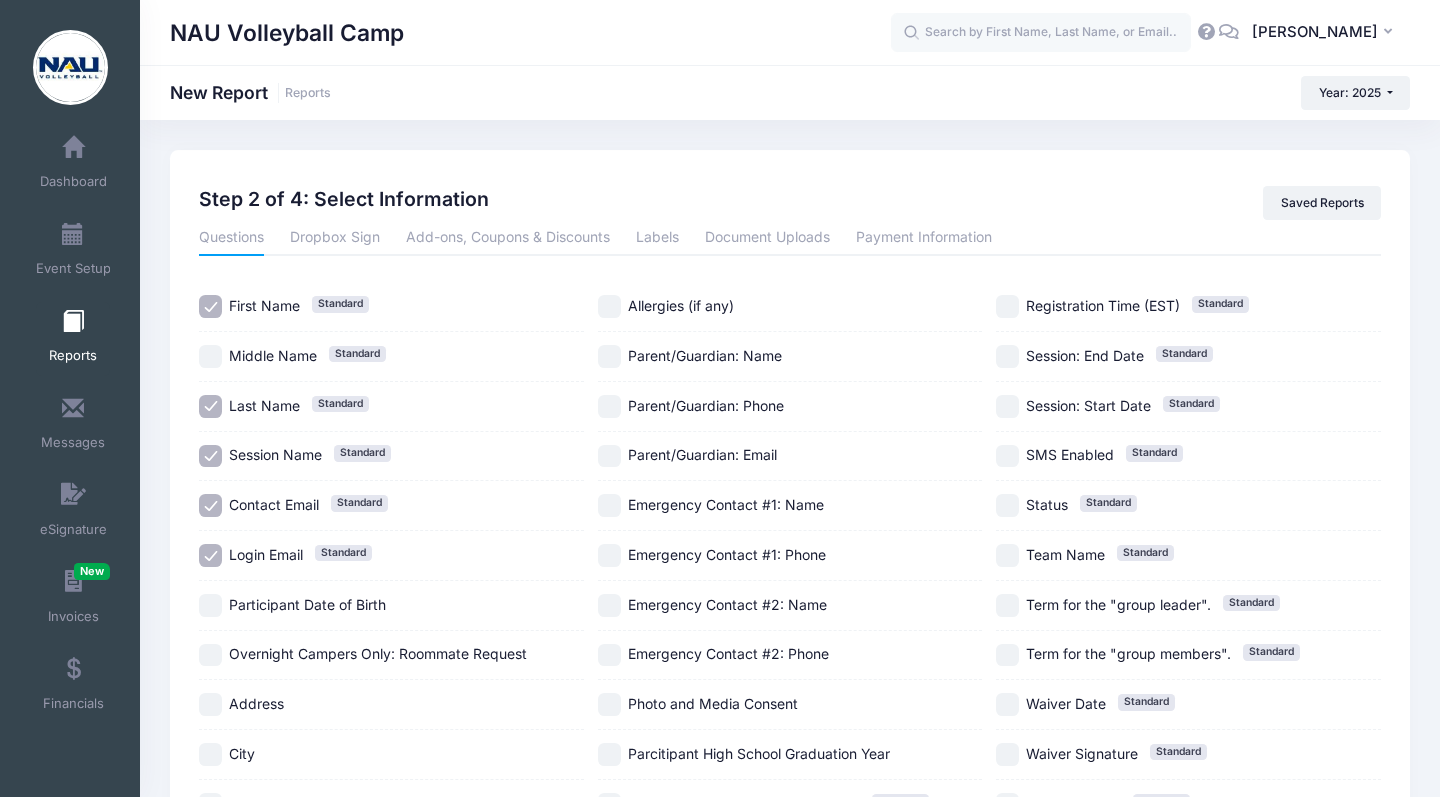 click on "Contact Email Standard" at bounding box center (210, 505) 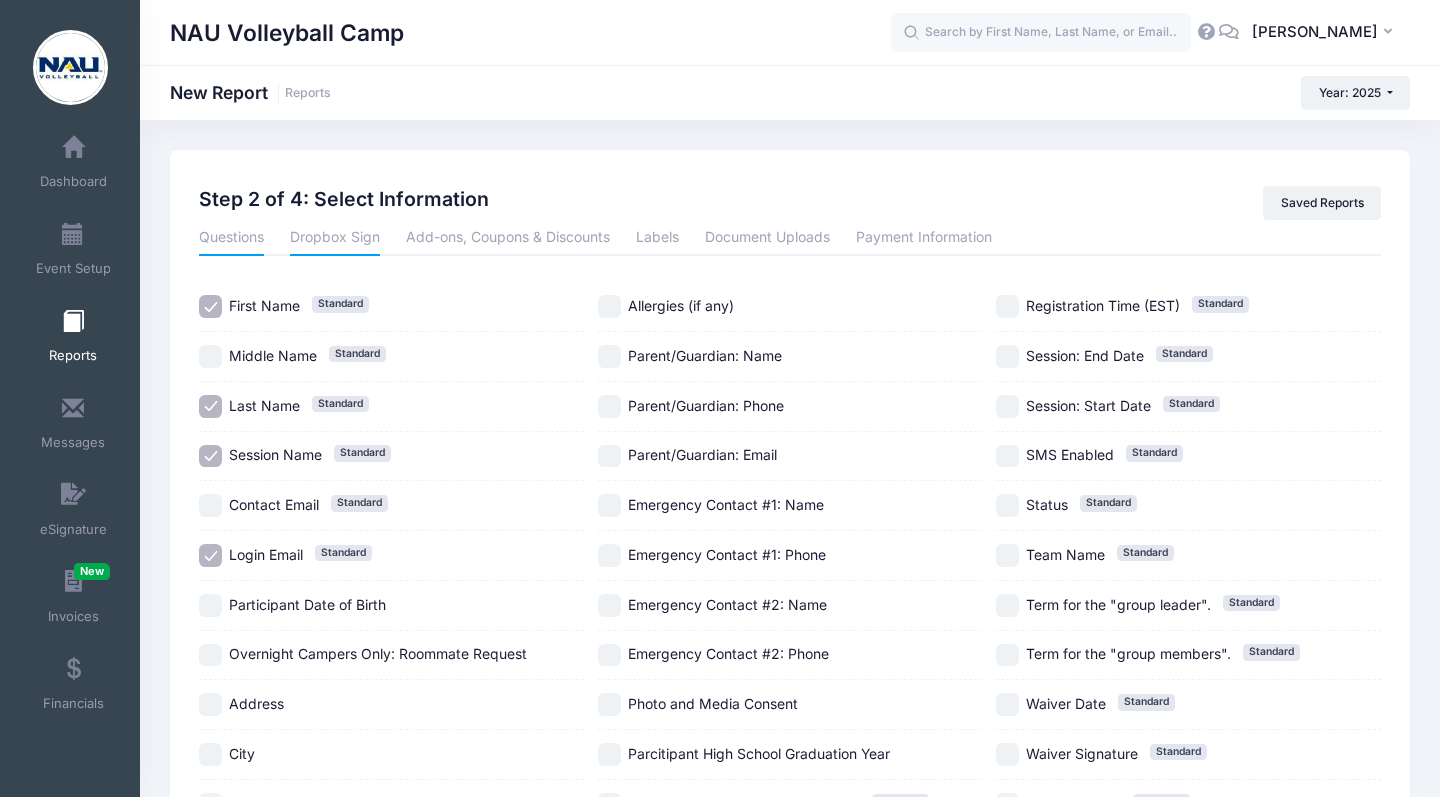 click on "Dropbox Sign" at bounding box center (335, 238) 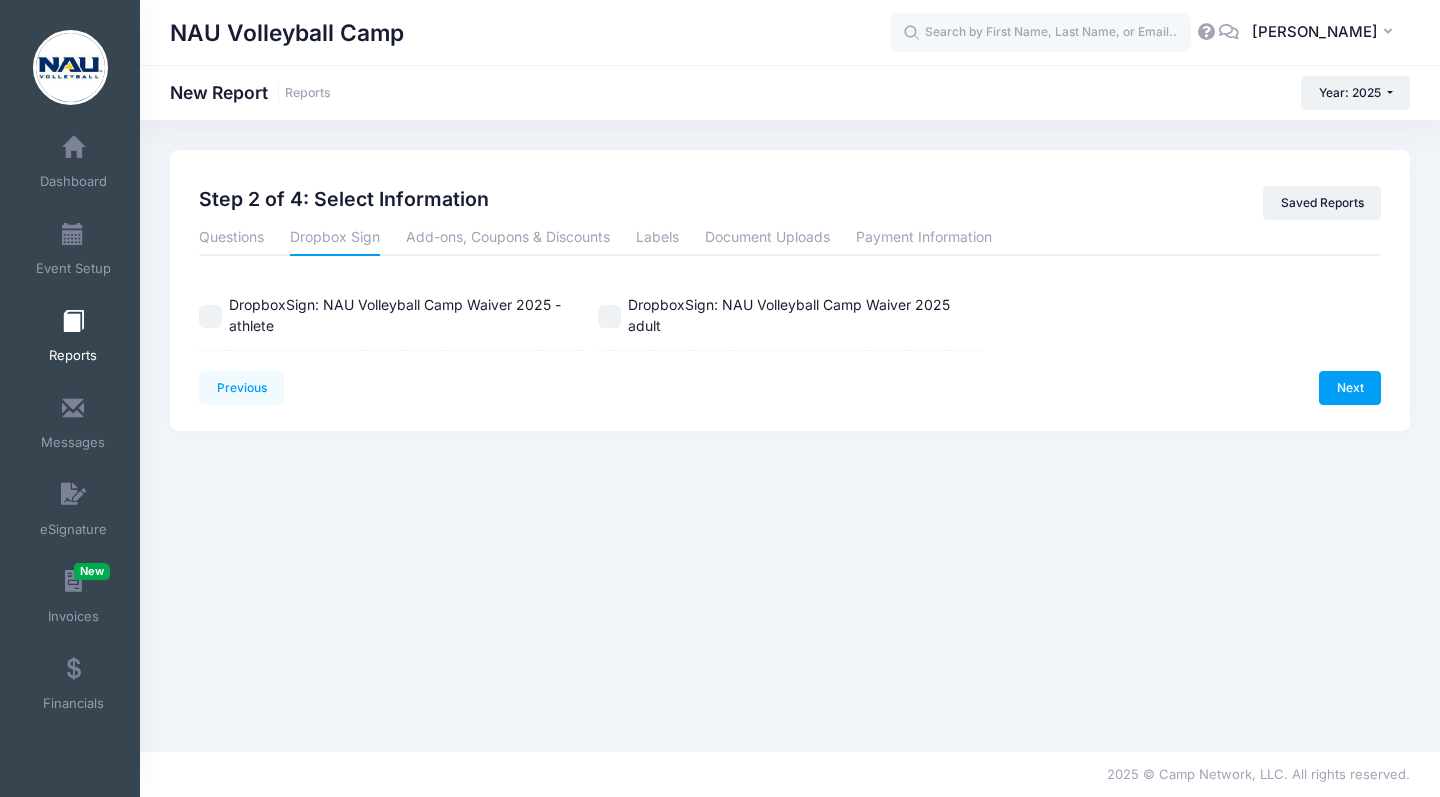 click on "DropboxSign: NAU Volleyball Camp Waiver 2025 - athlete" at bounding box center (395, 315) 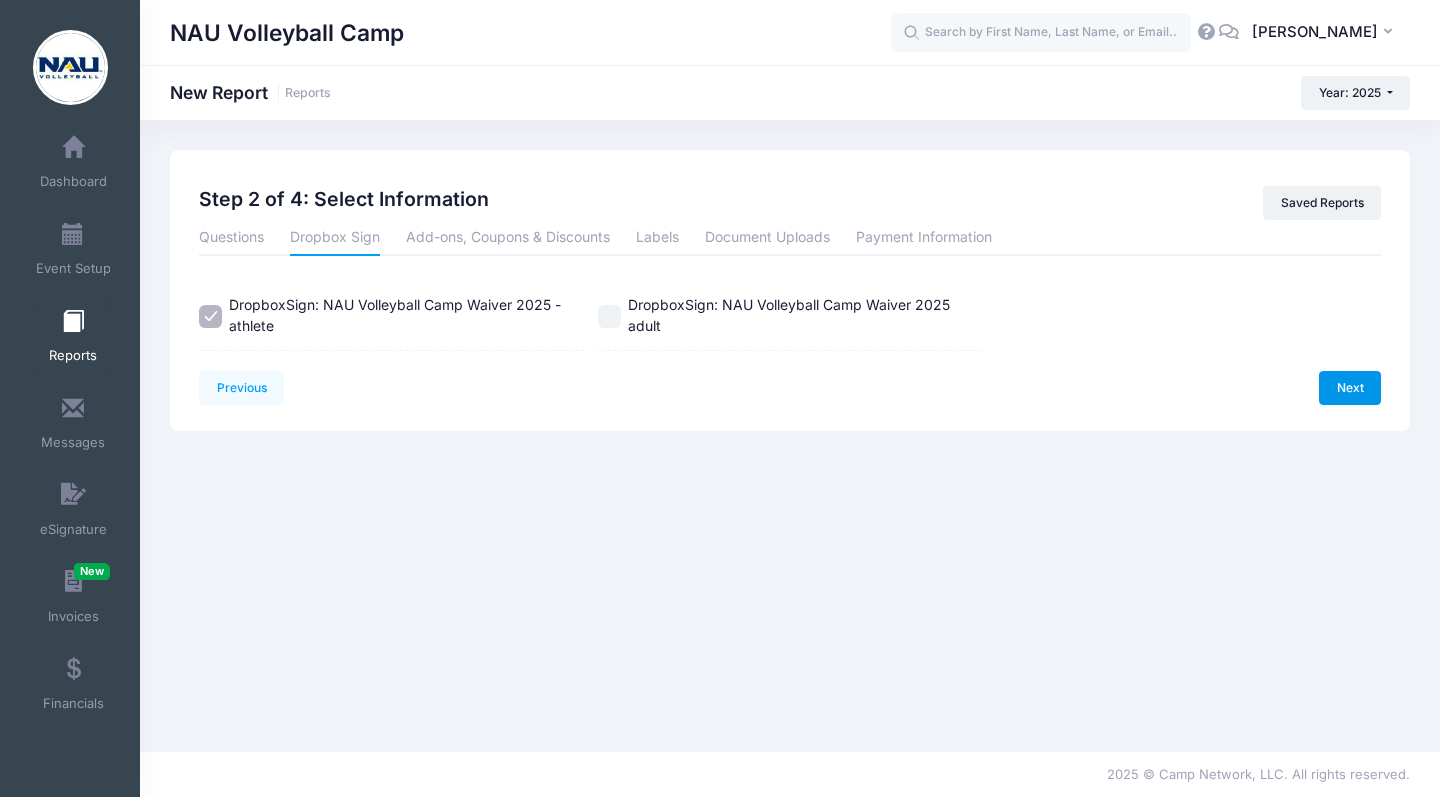 click on "Next" at bounding box center [1350, 388] 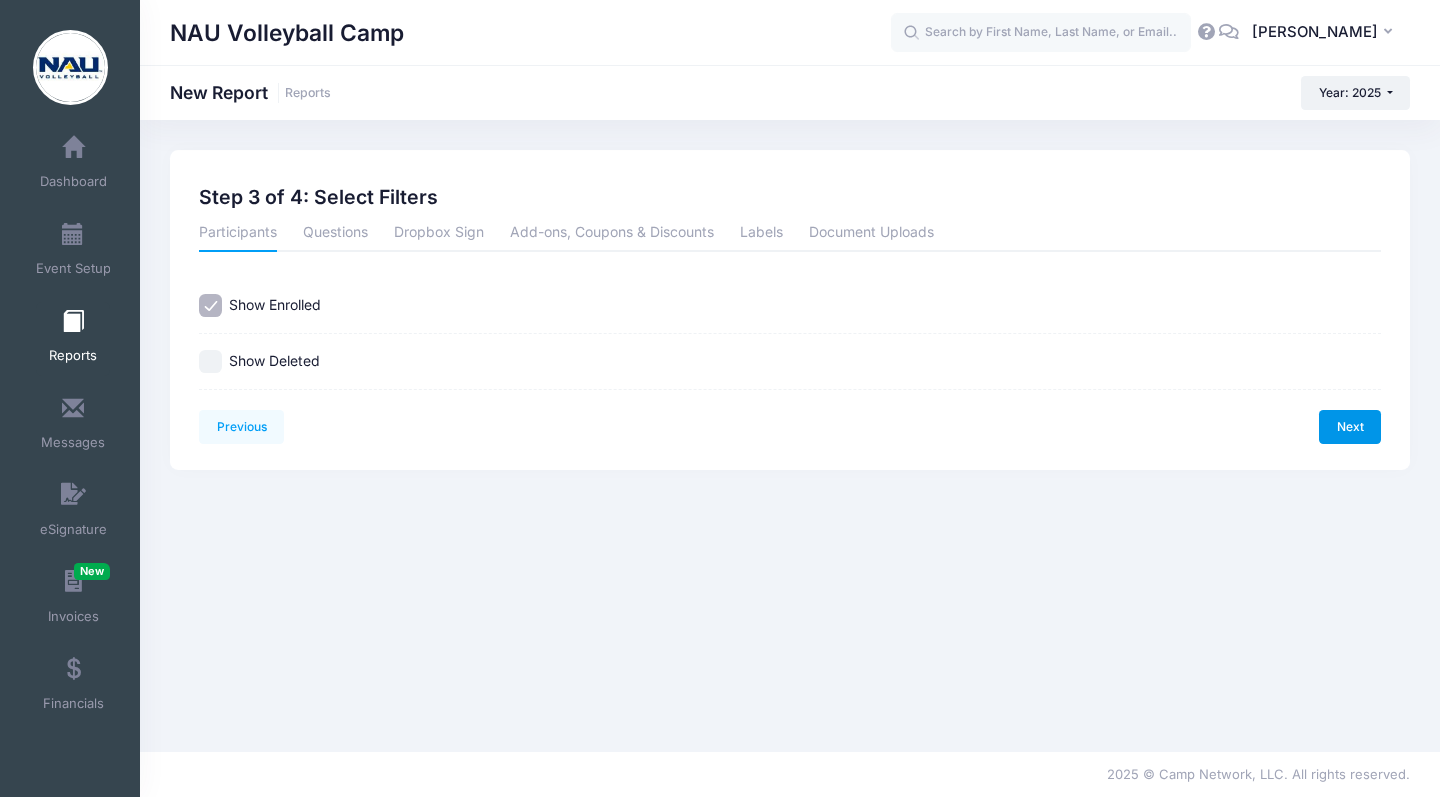 click on "Next" at bounding box center [1350, 427] 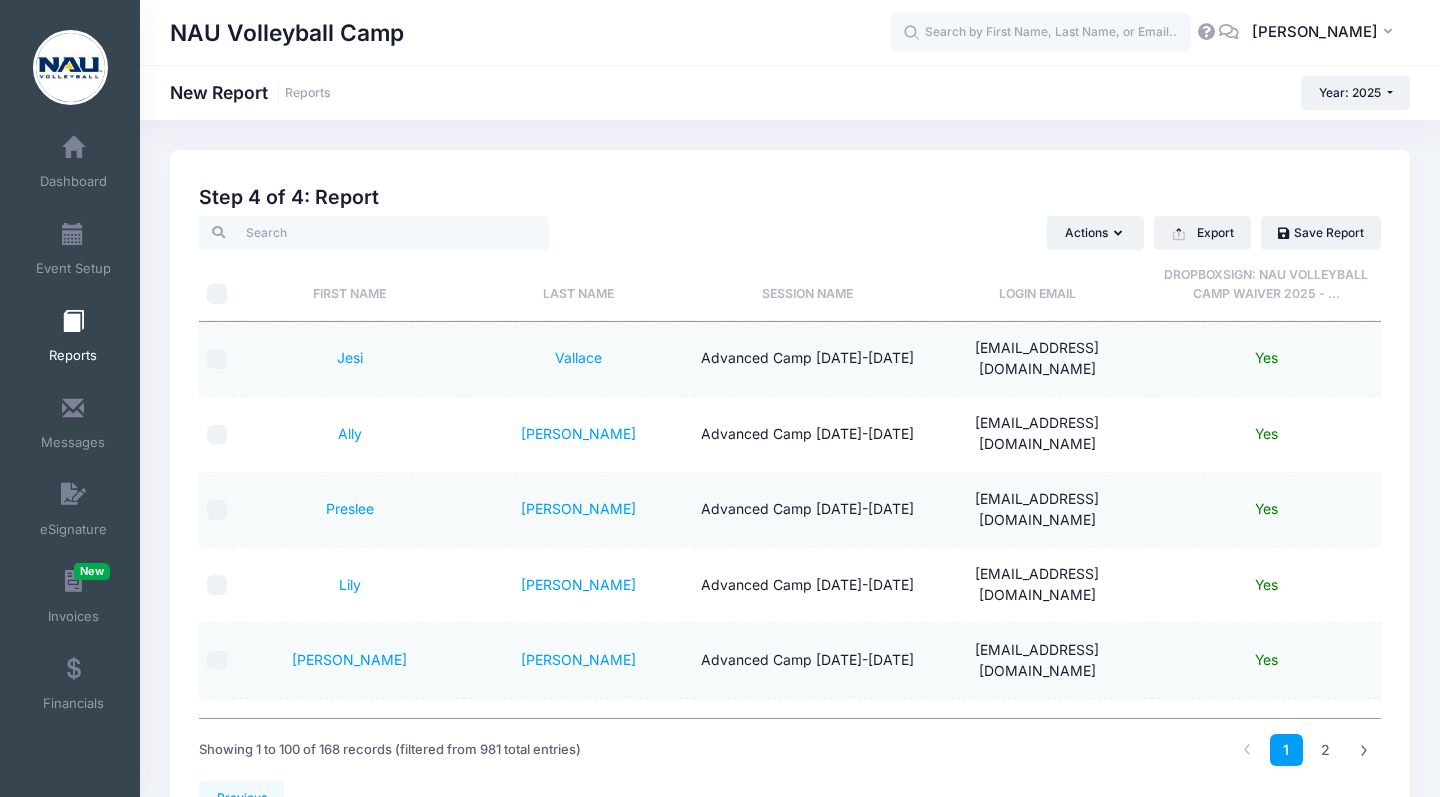 click on "DropboxSign: NAU Volleyball Camp Waiver 2025 - ..." at bounding box center (1266, 284) 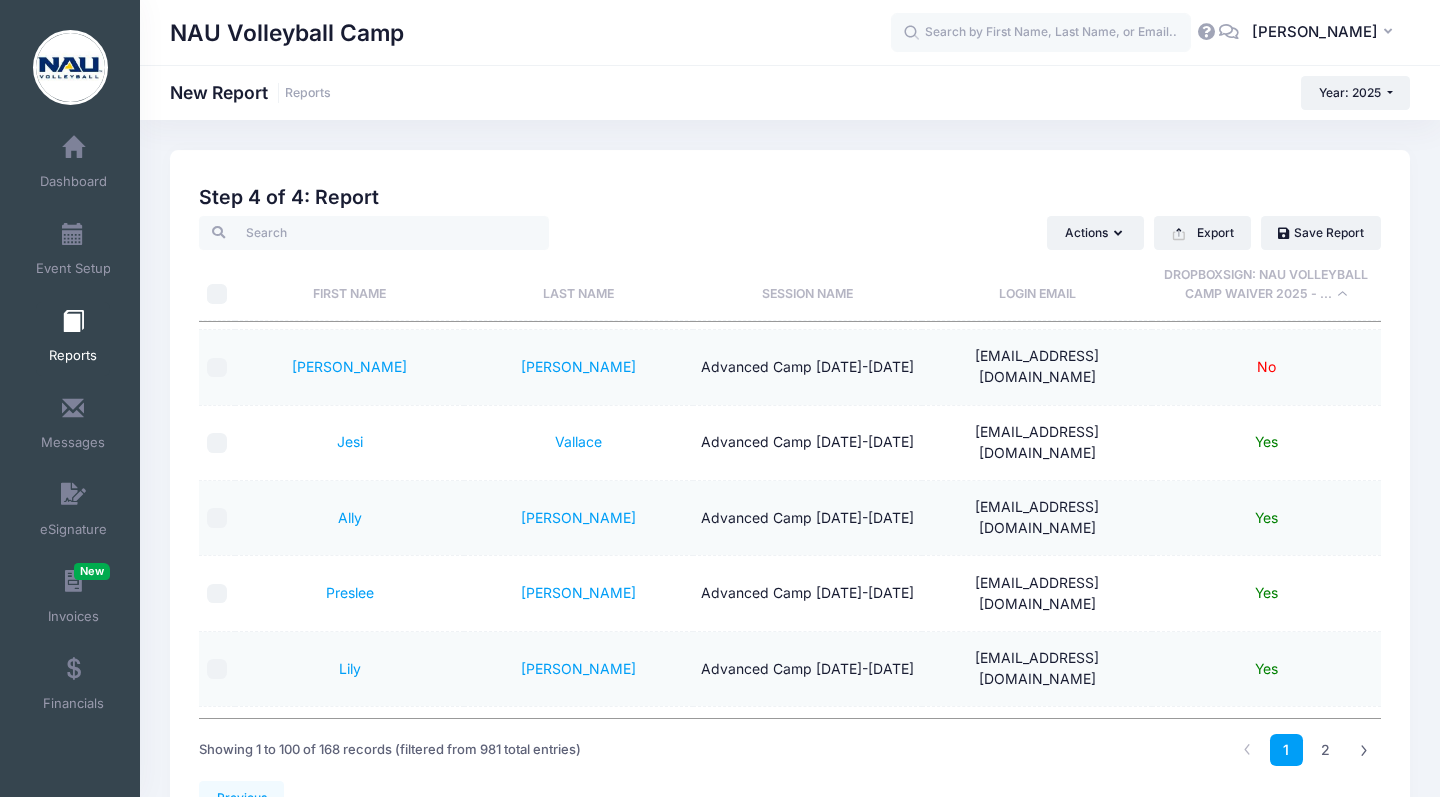 scroll, scrollTop: 531, scrollLeft: 0, axis: vertical 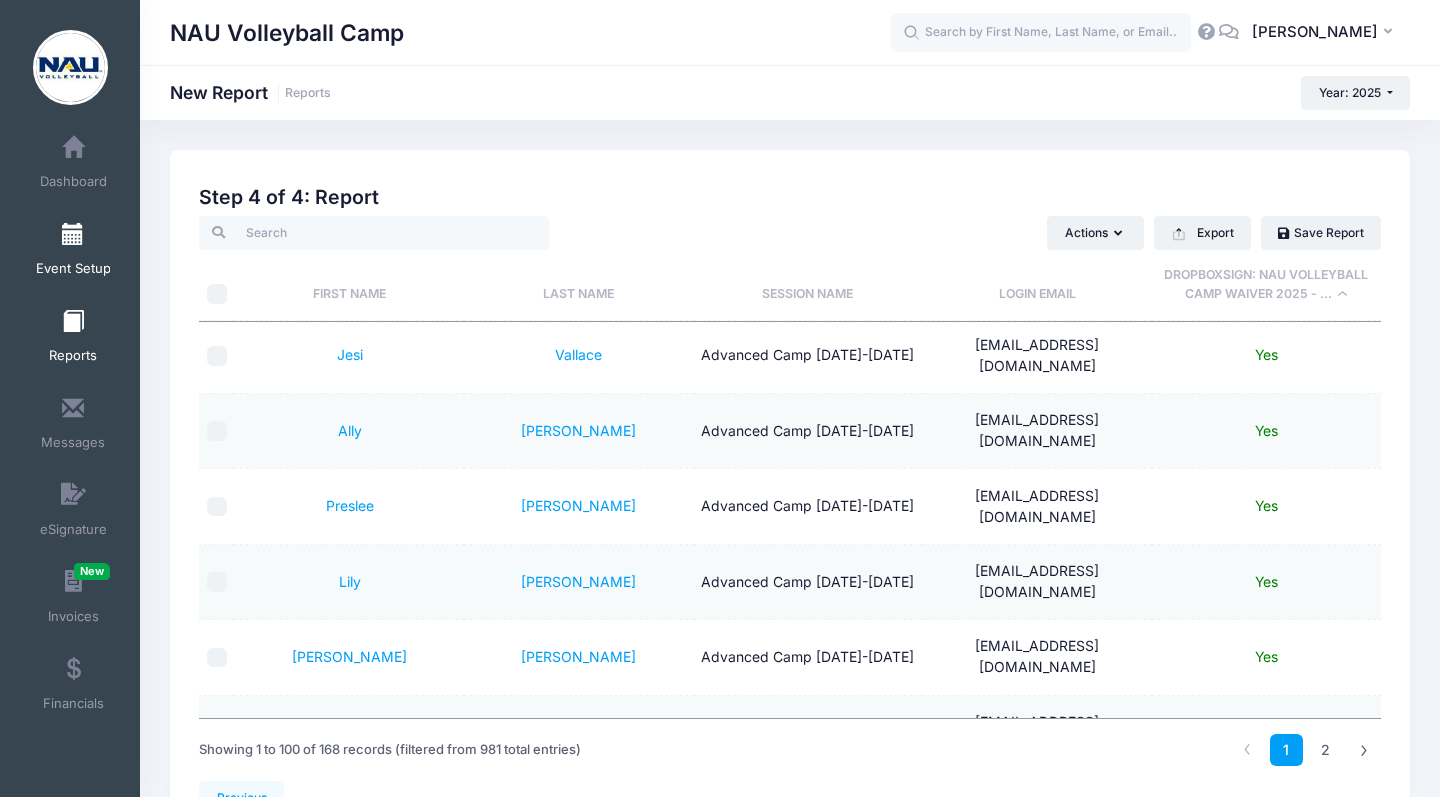 click at bounding box center [73, 235] 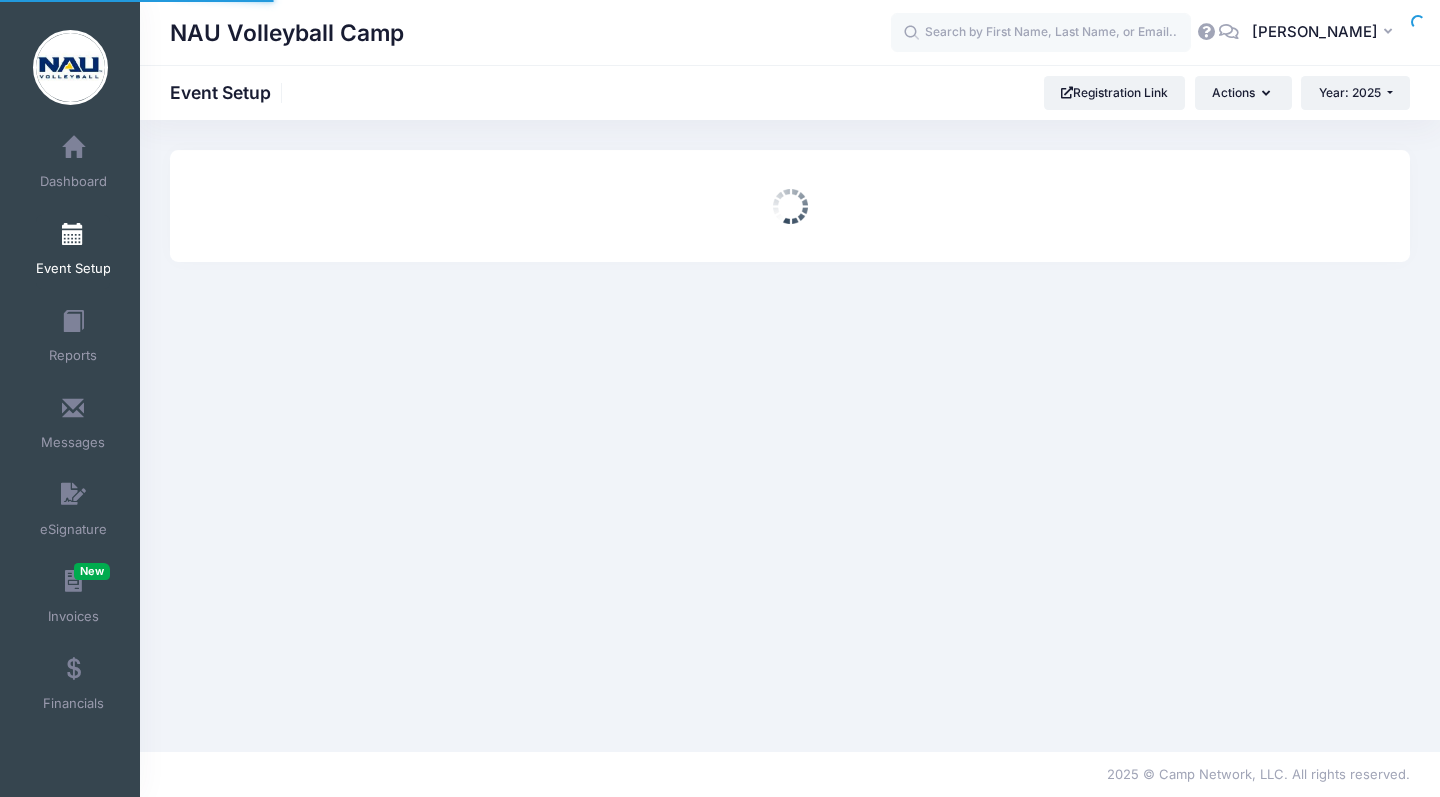 scroll, scrollTop: 0, scrollLeft: 0, axis: both 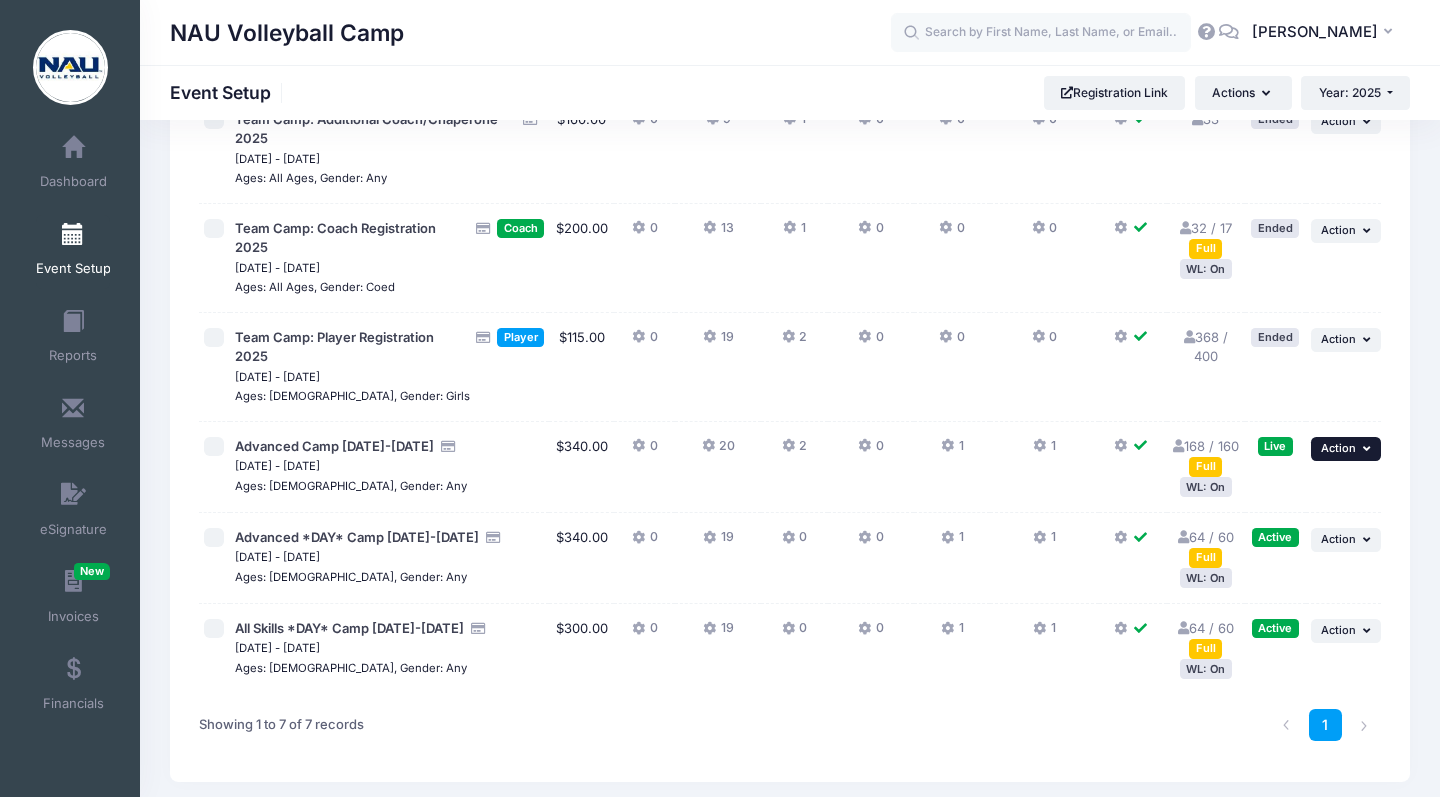 click on "Action" at bounding box center [1338, 448] 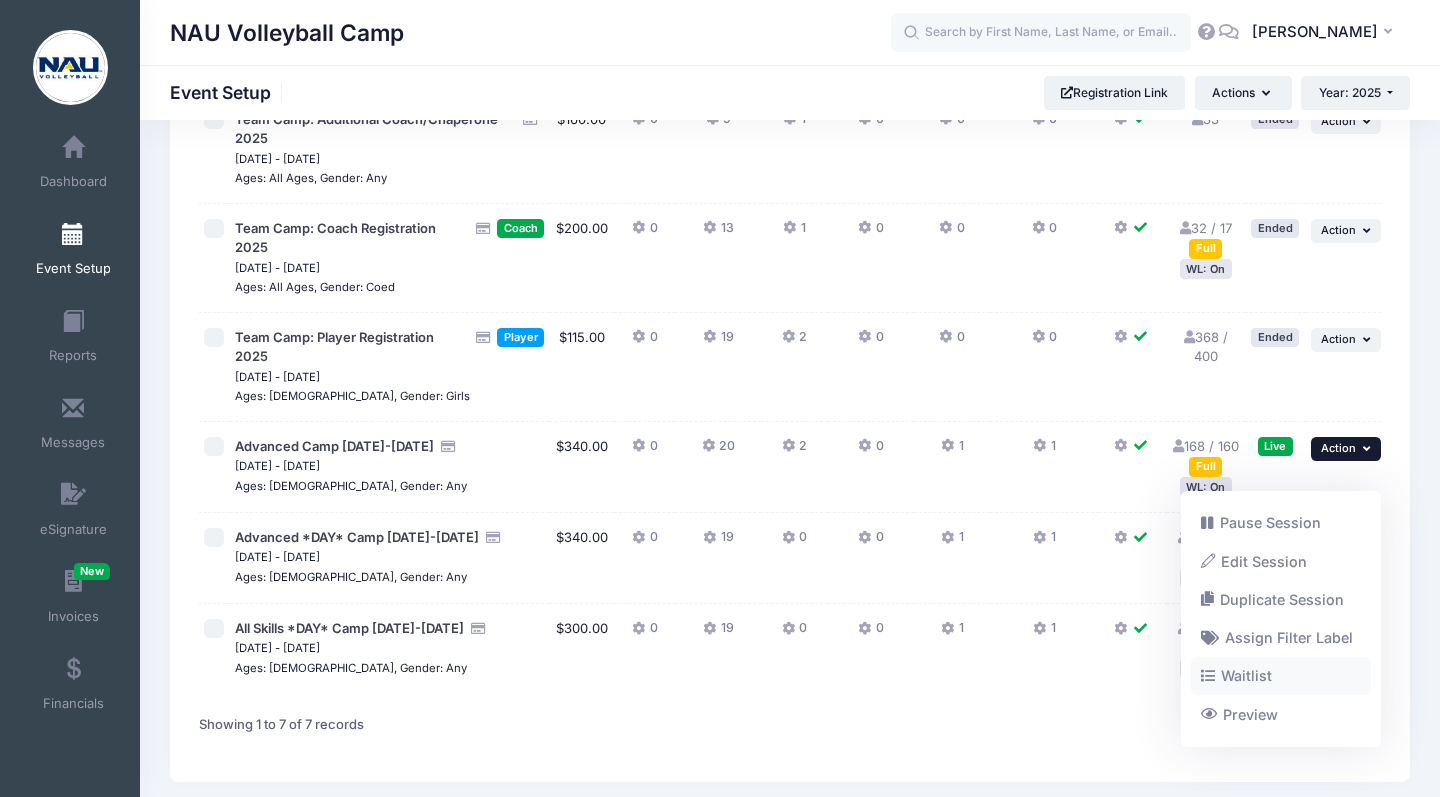 click on "Waitlist" at bounding box center [1281, 676] 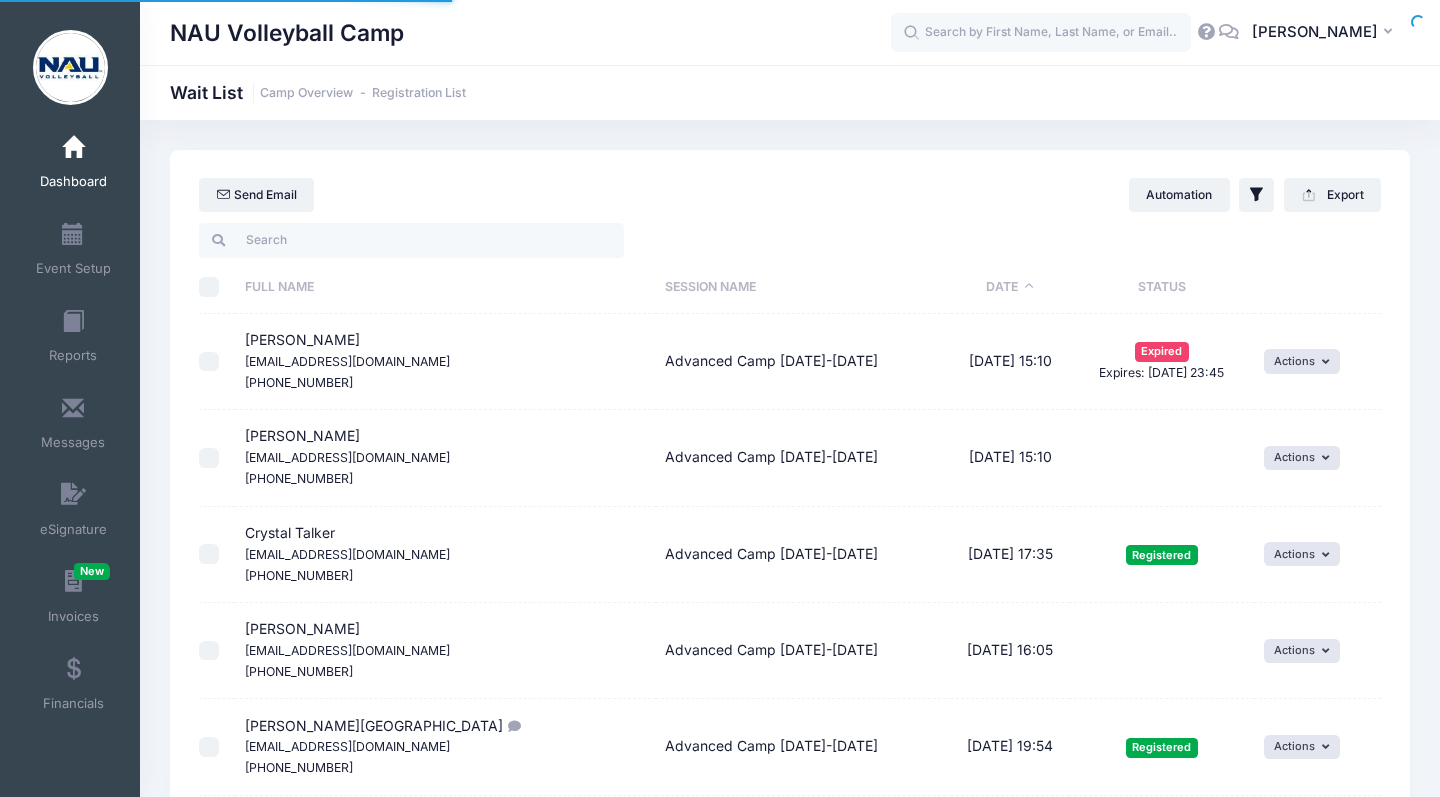 select on "50" 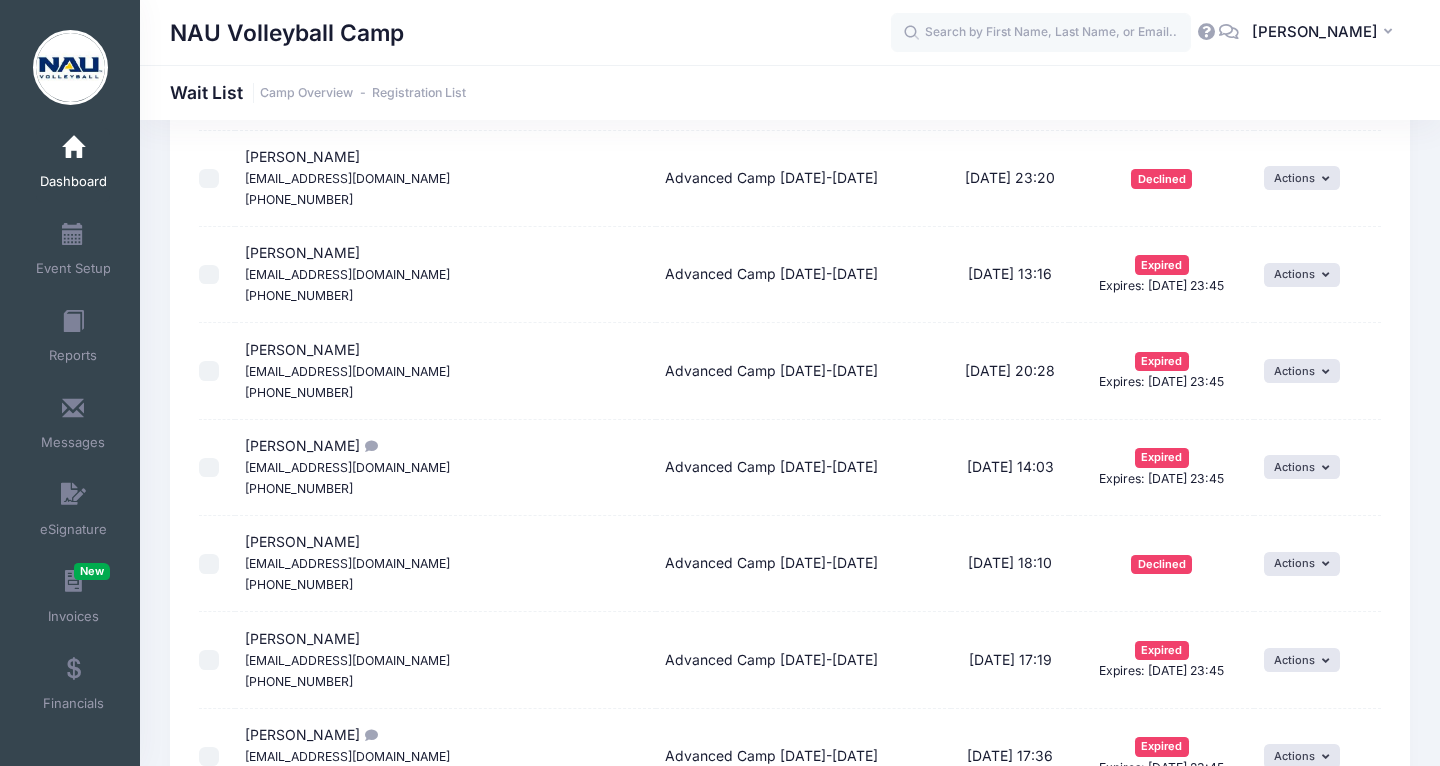 scroll, scrollTop: 3997, scrollLeft: 0, axis: vertical 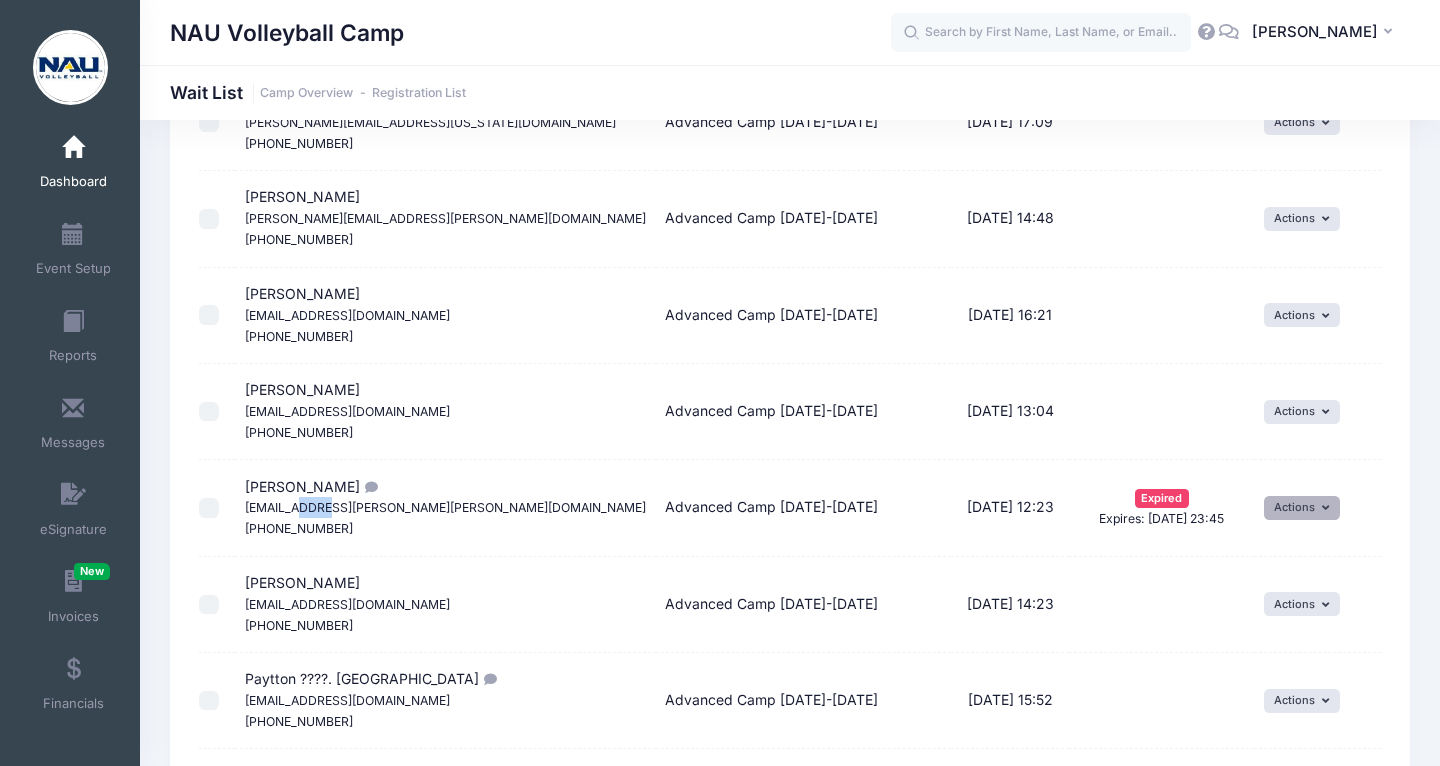 click on "Actions" at bounding box center (1302, 508) 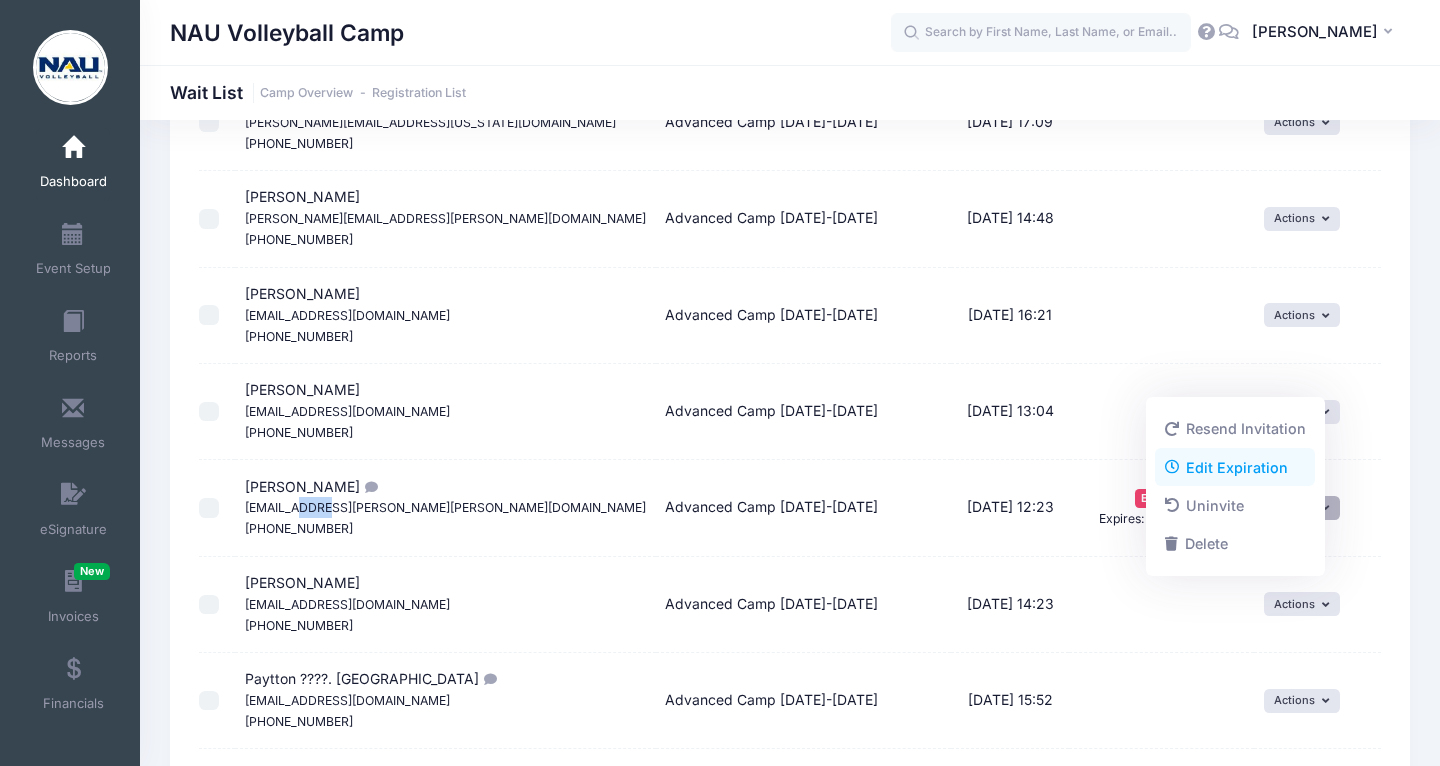 click on "Edit Expiration" at bounding box center [1235, 467] 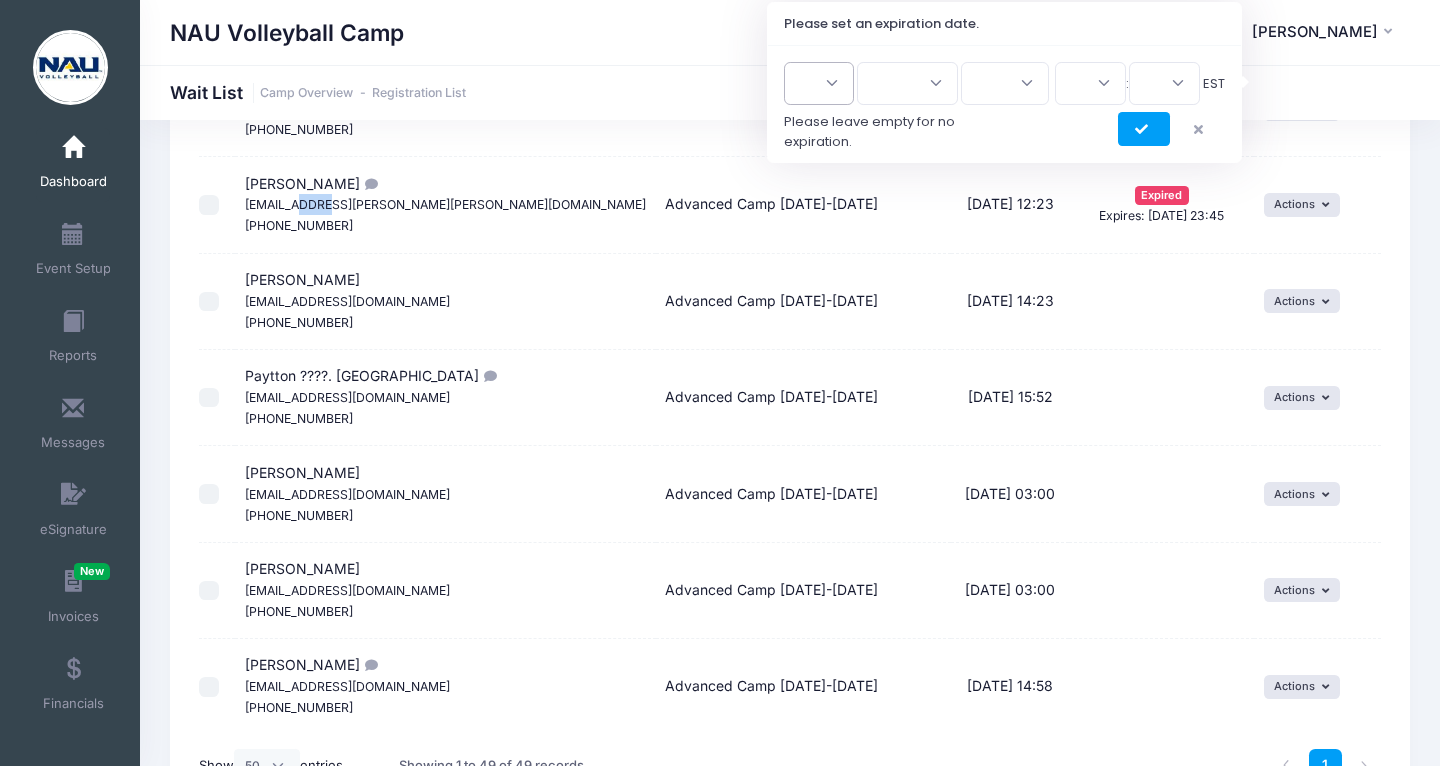 scroll, scrollTop: 4293, scrollLeft: 0, axis: vertical 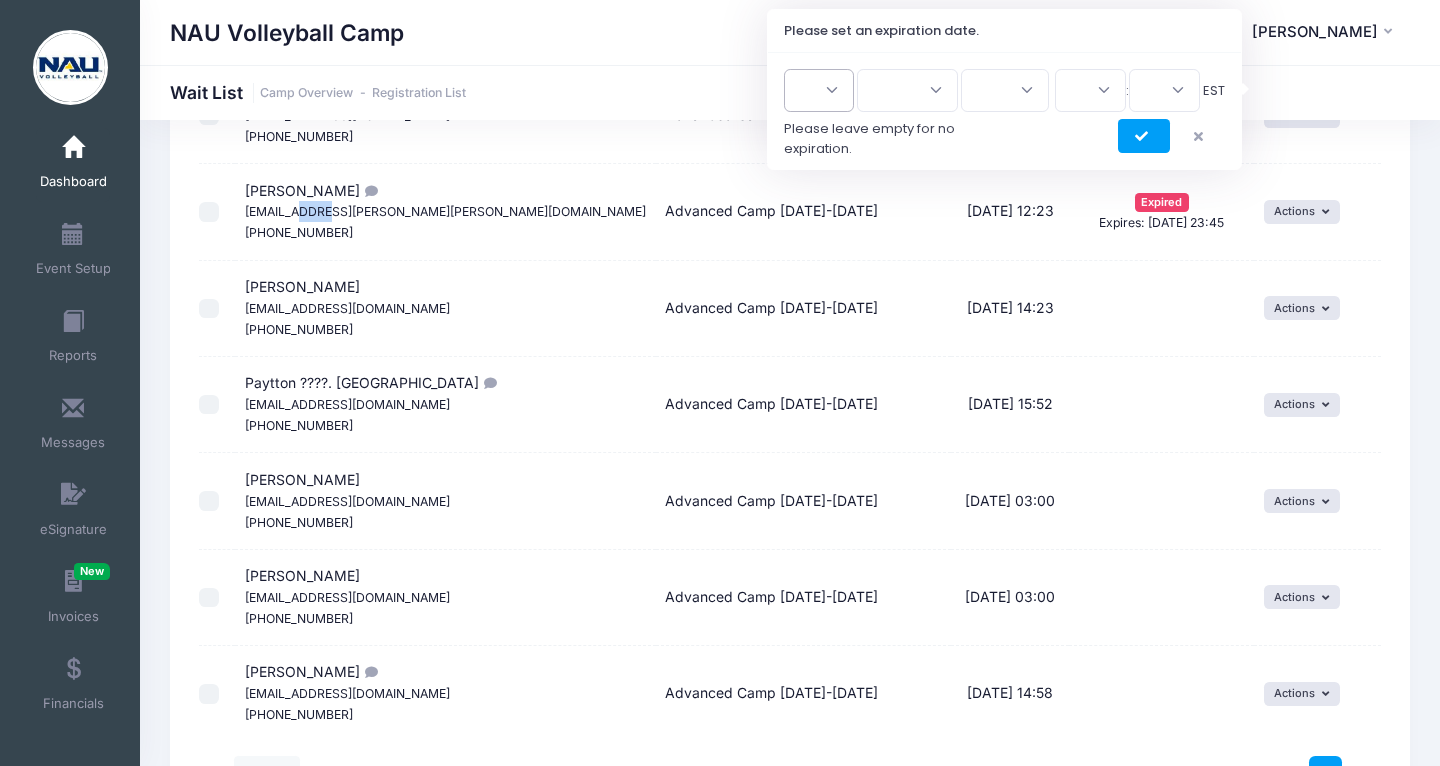 select on "18" 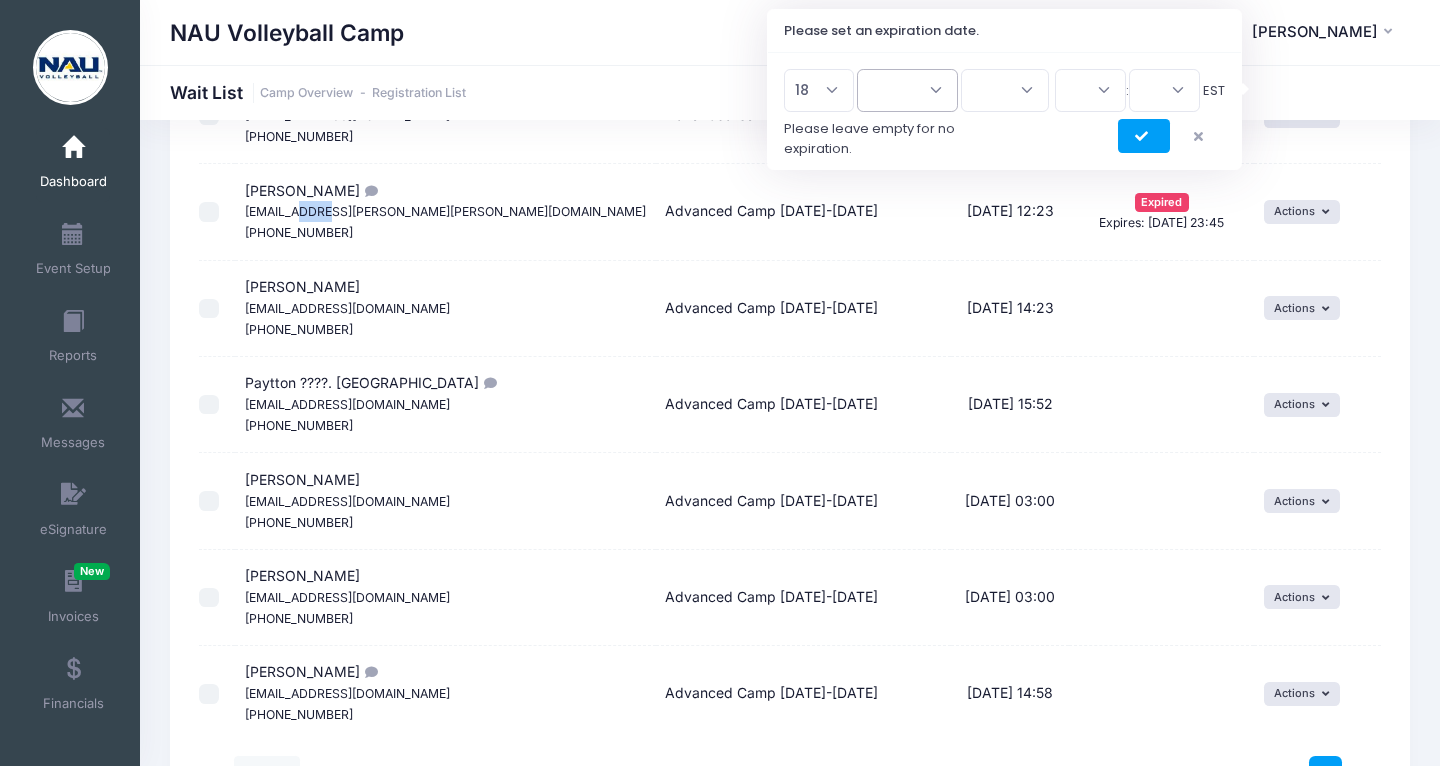 select on "6" 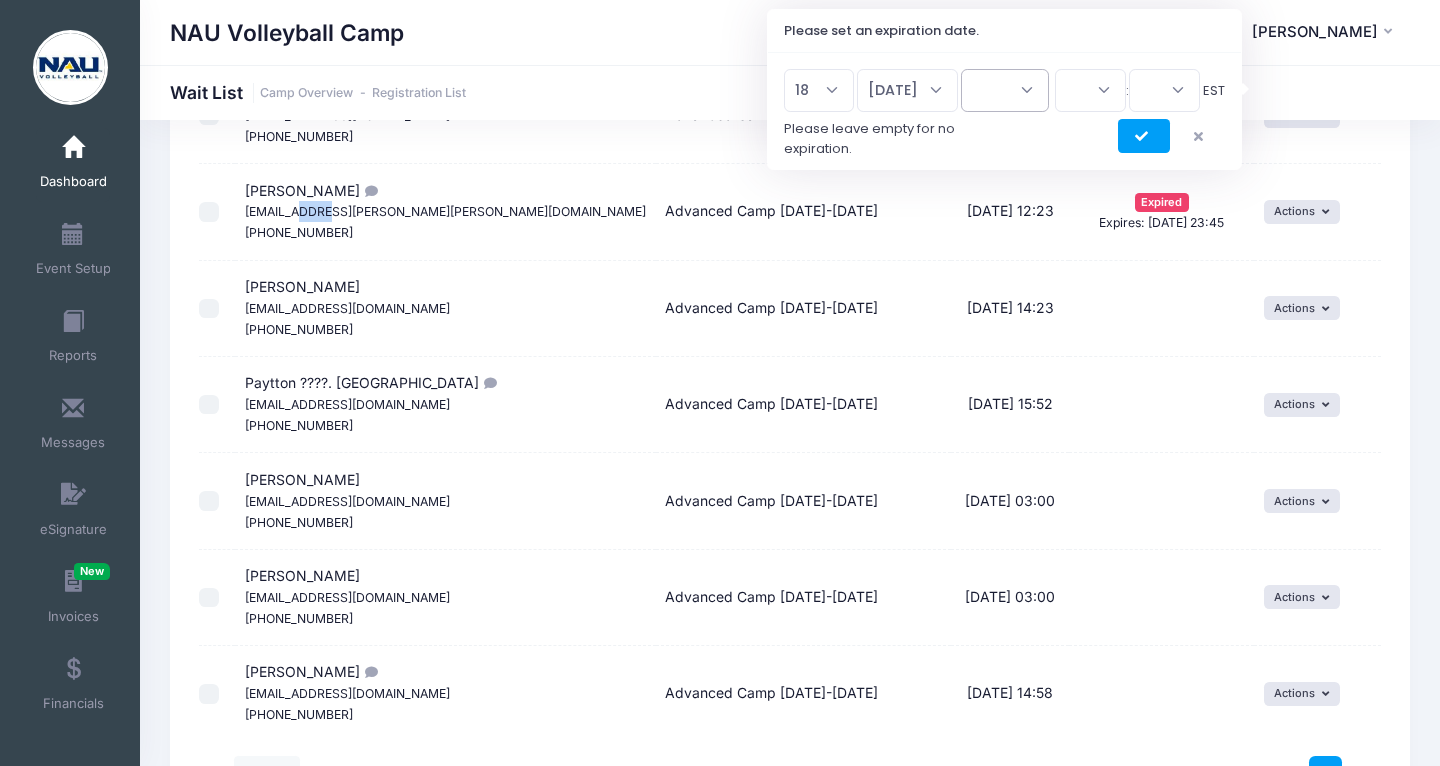 select on "2025" 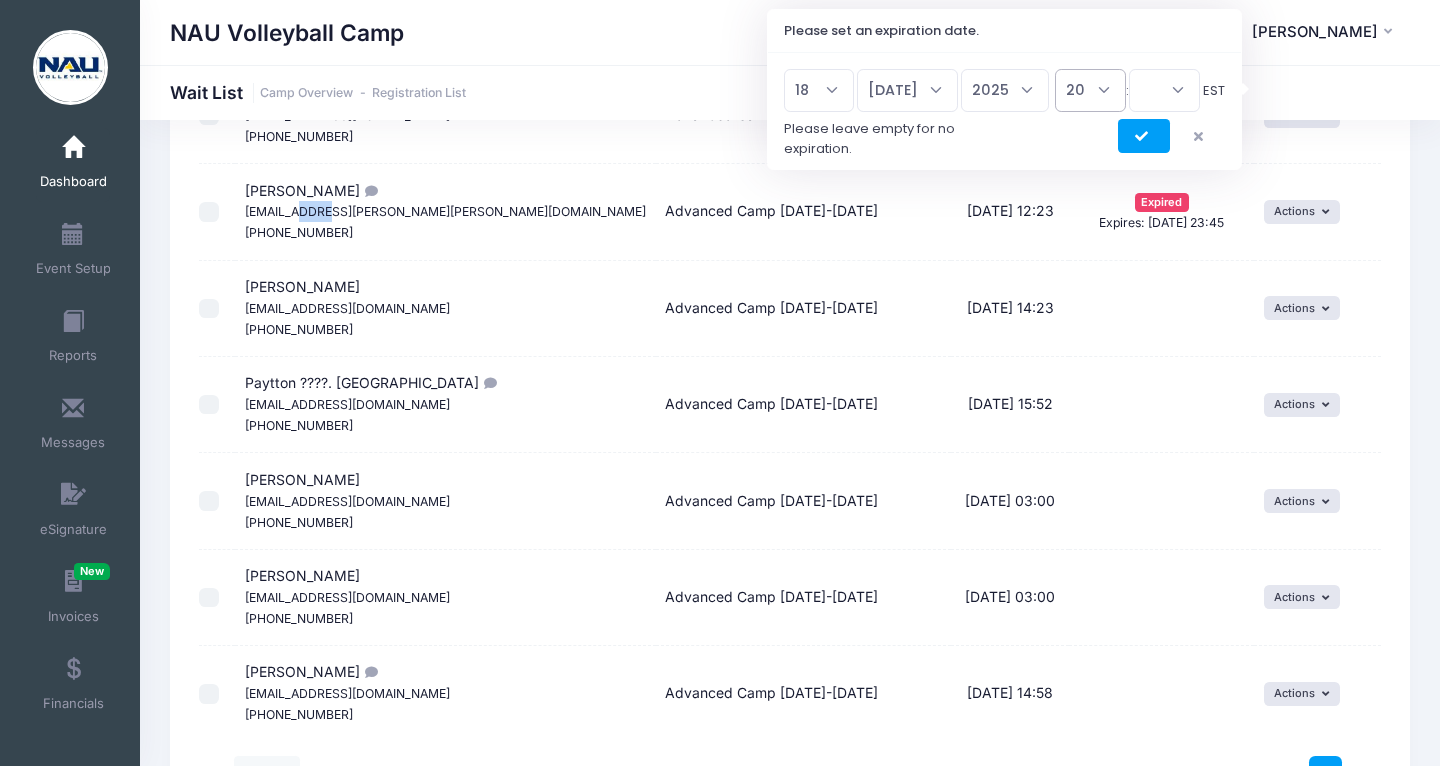 select on "3" 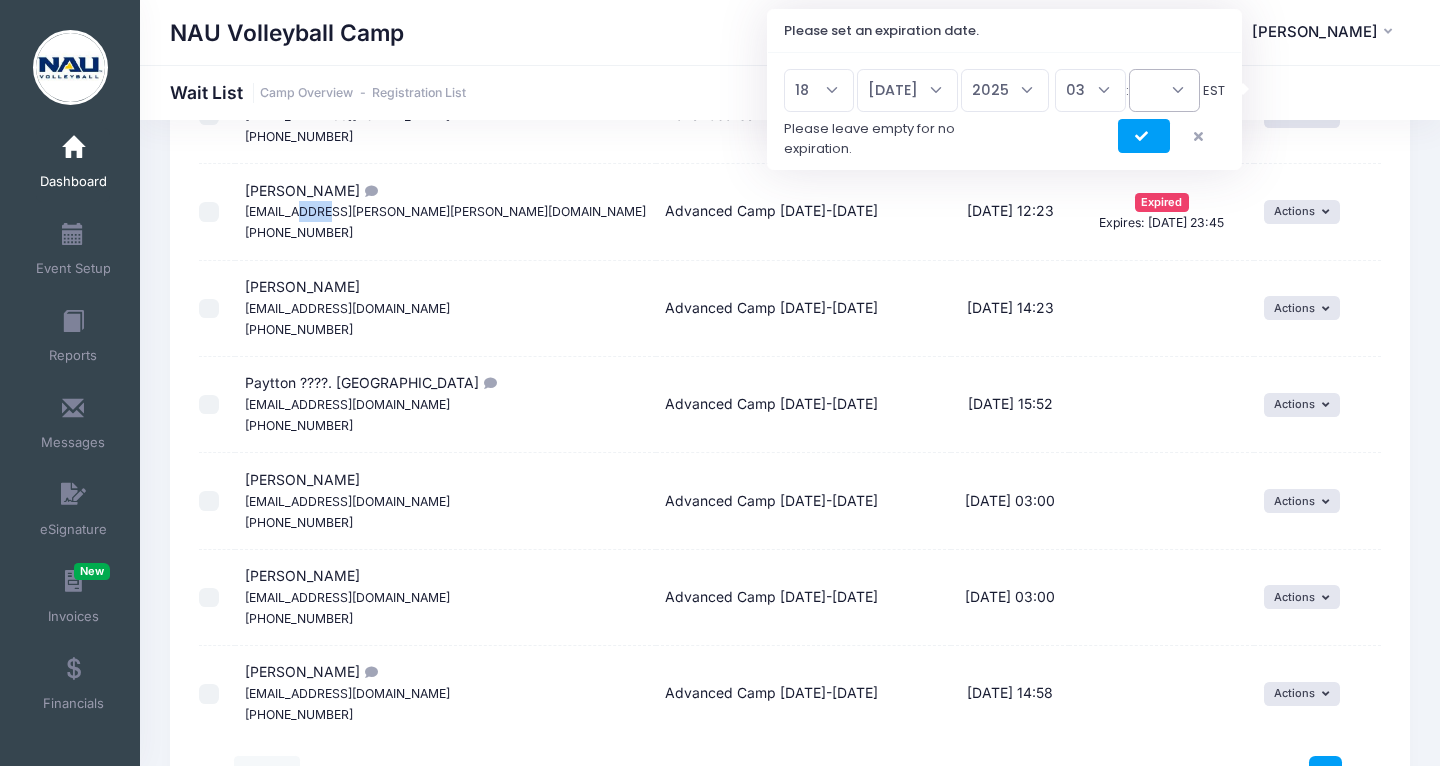 select on "0" 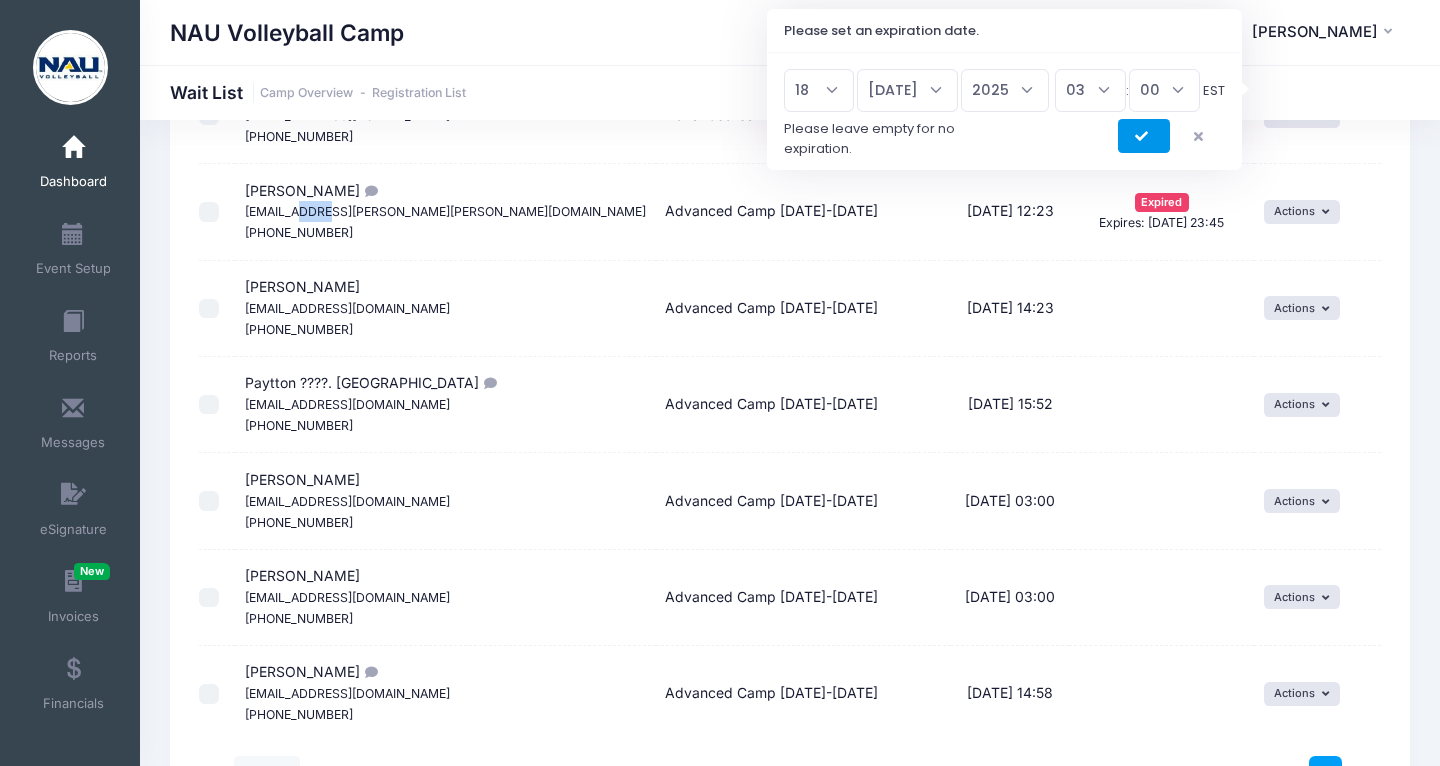 click at bounding box center (1144, 137) 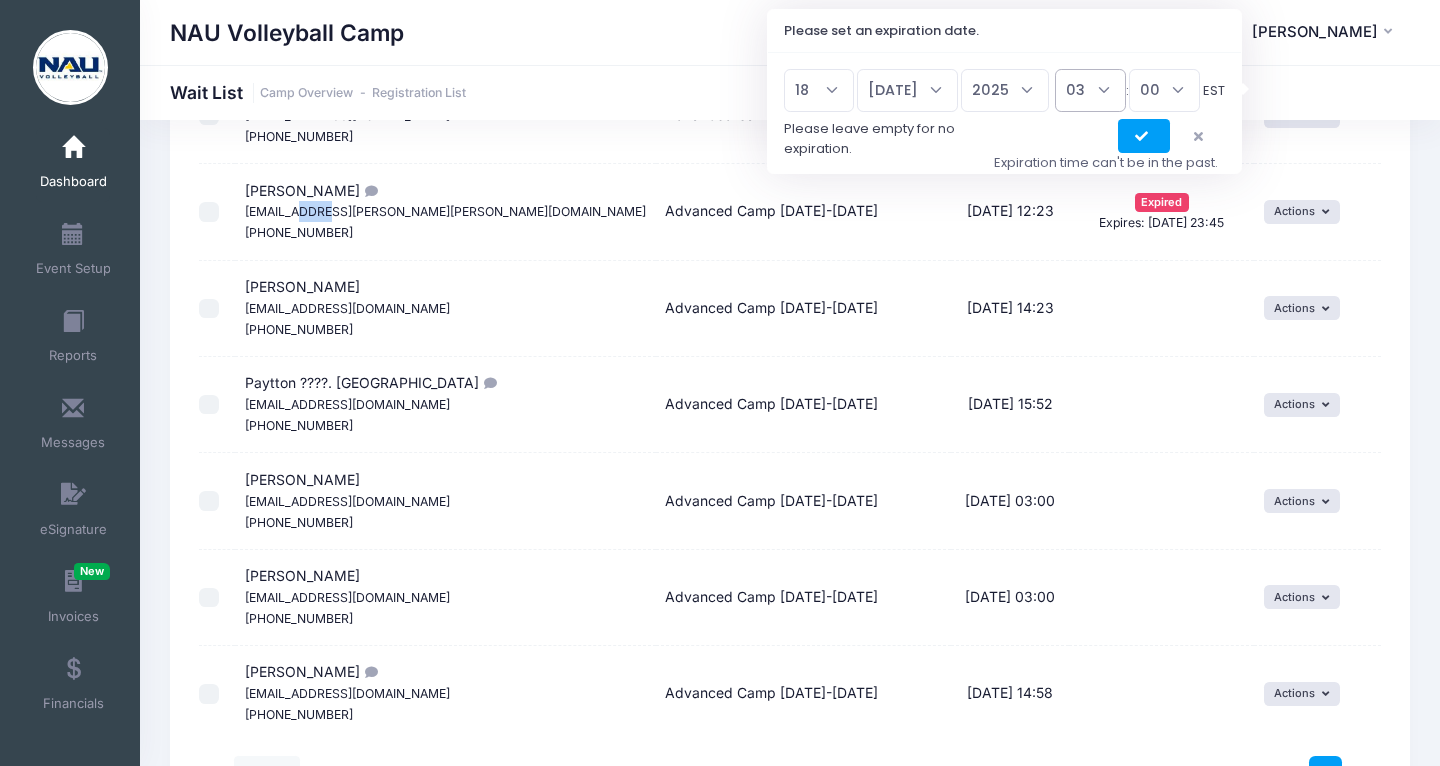 select on "15" 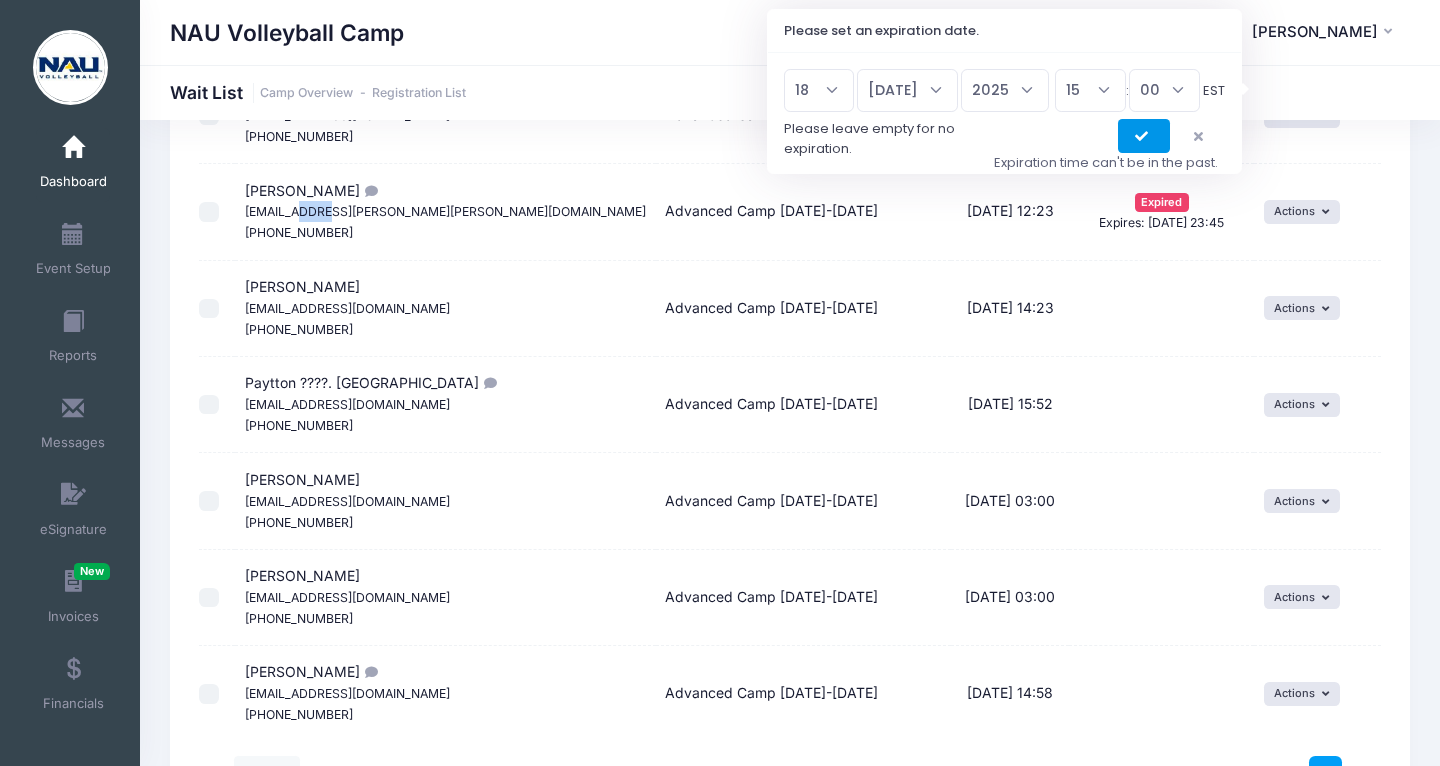 click at bounding box center (1144, 137) 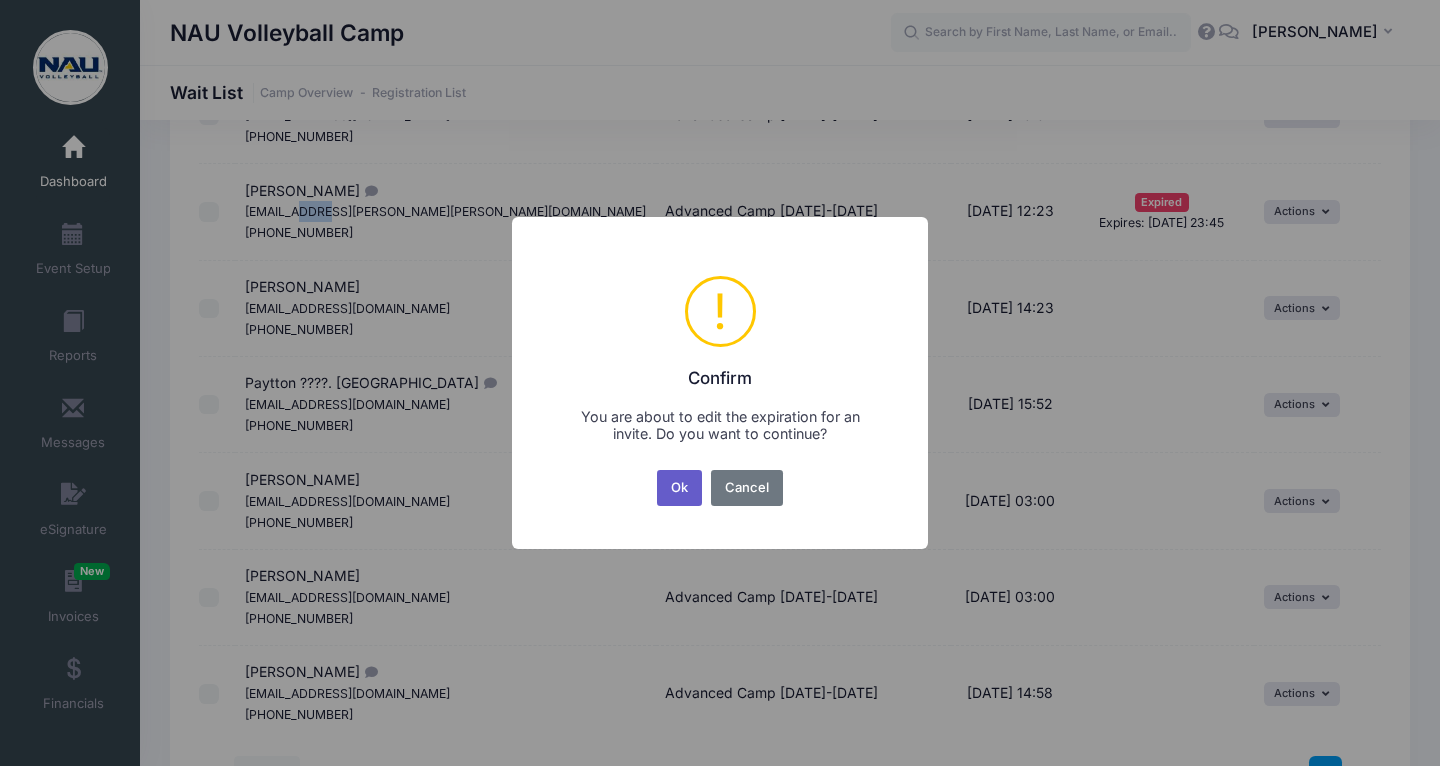 click on "Ok" at bounding box center (680, 488) 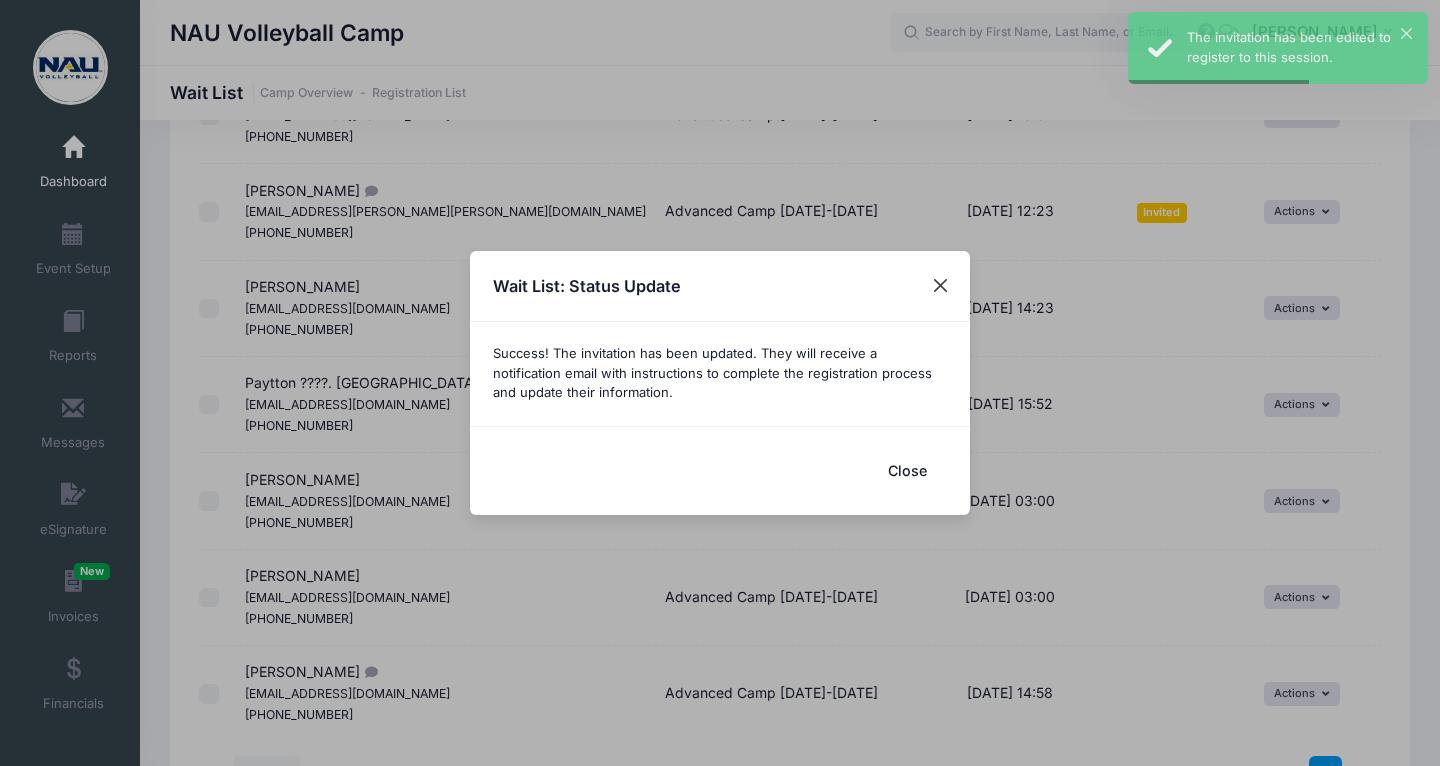 click at bounding box center (941, 286) 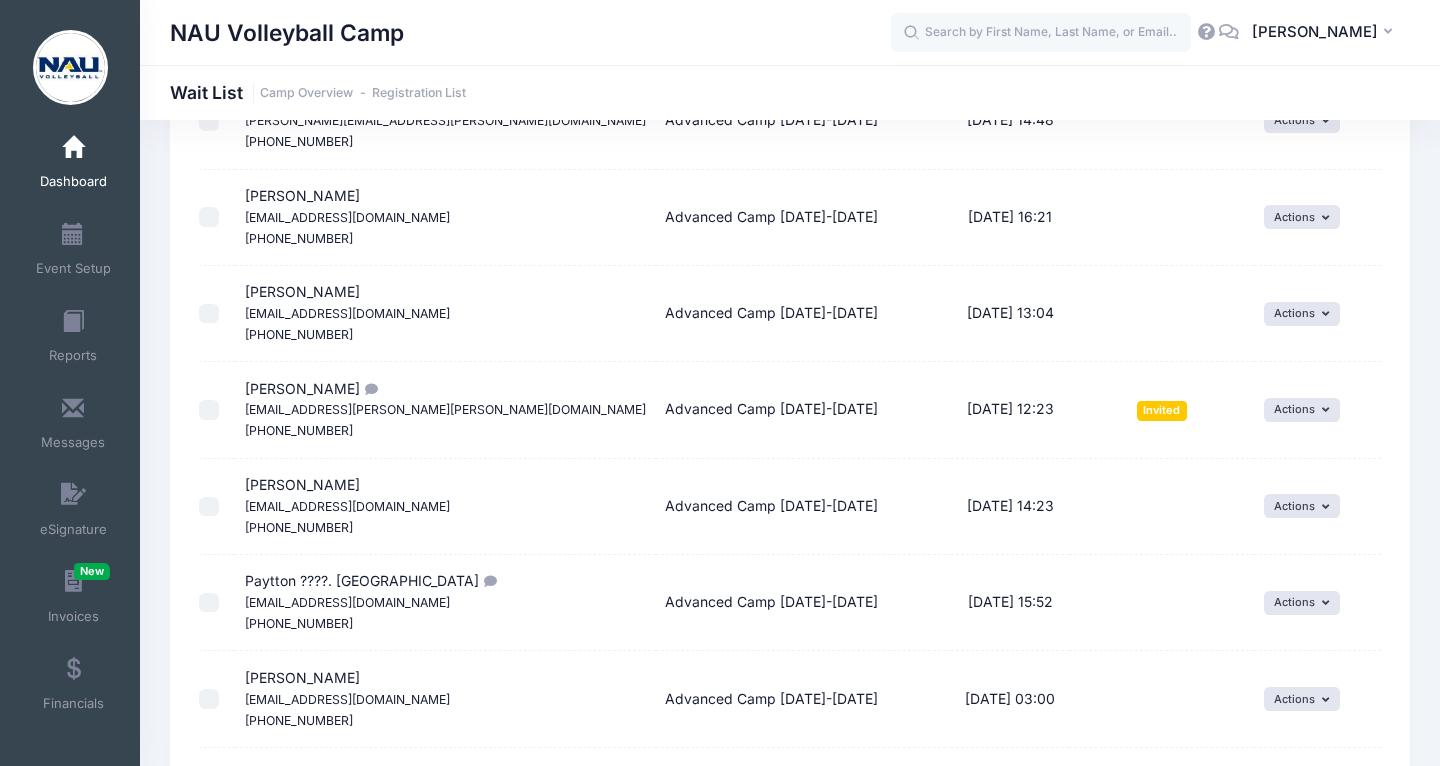 scroll, scrollTop: 4091, scrollLeft: 0, axis: vertical 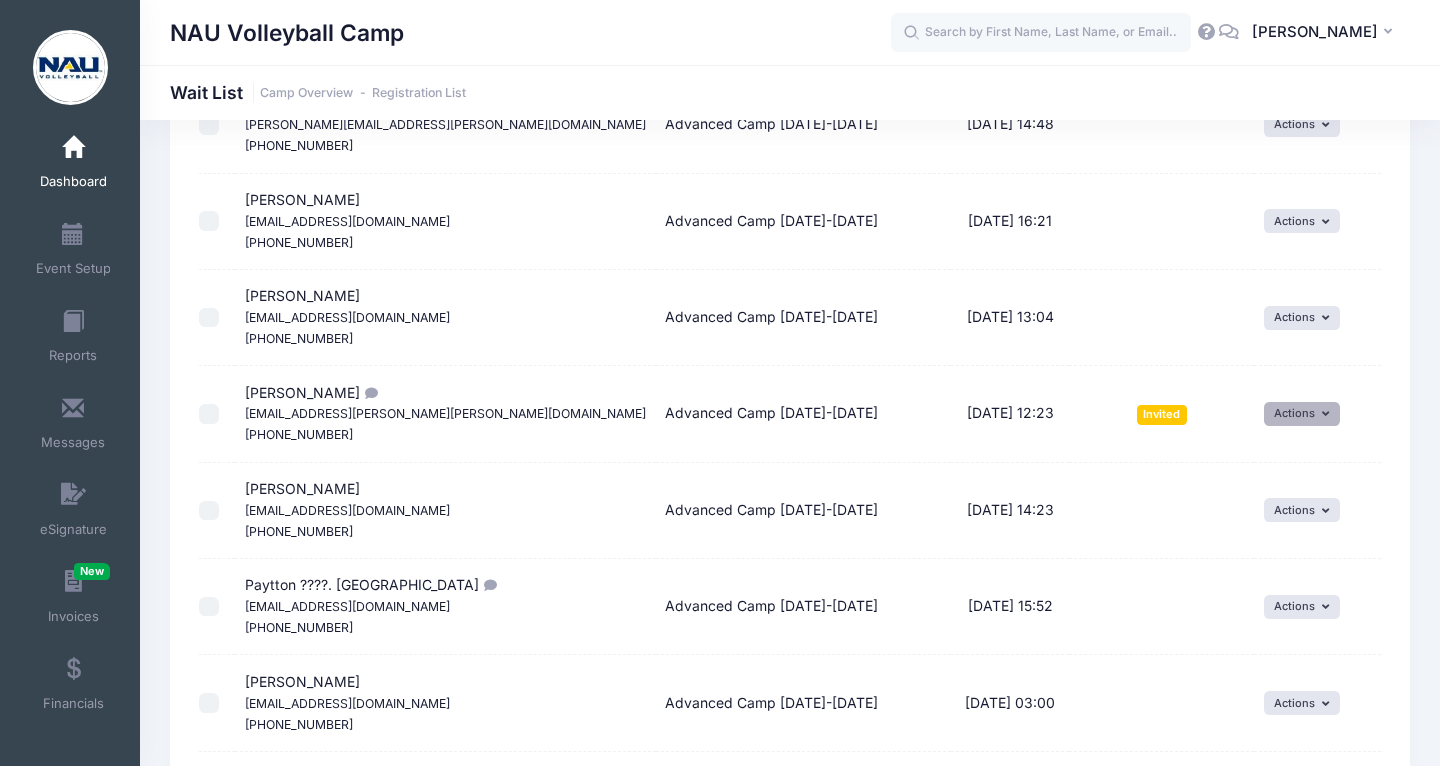 click on "Actions" at bounding box center (1302, 414) 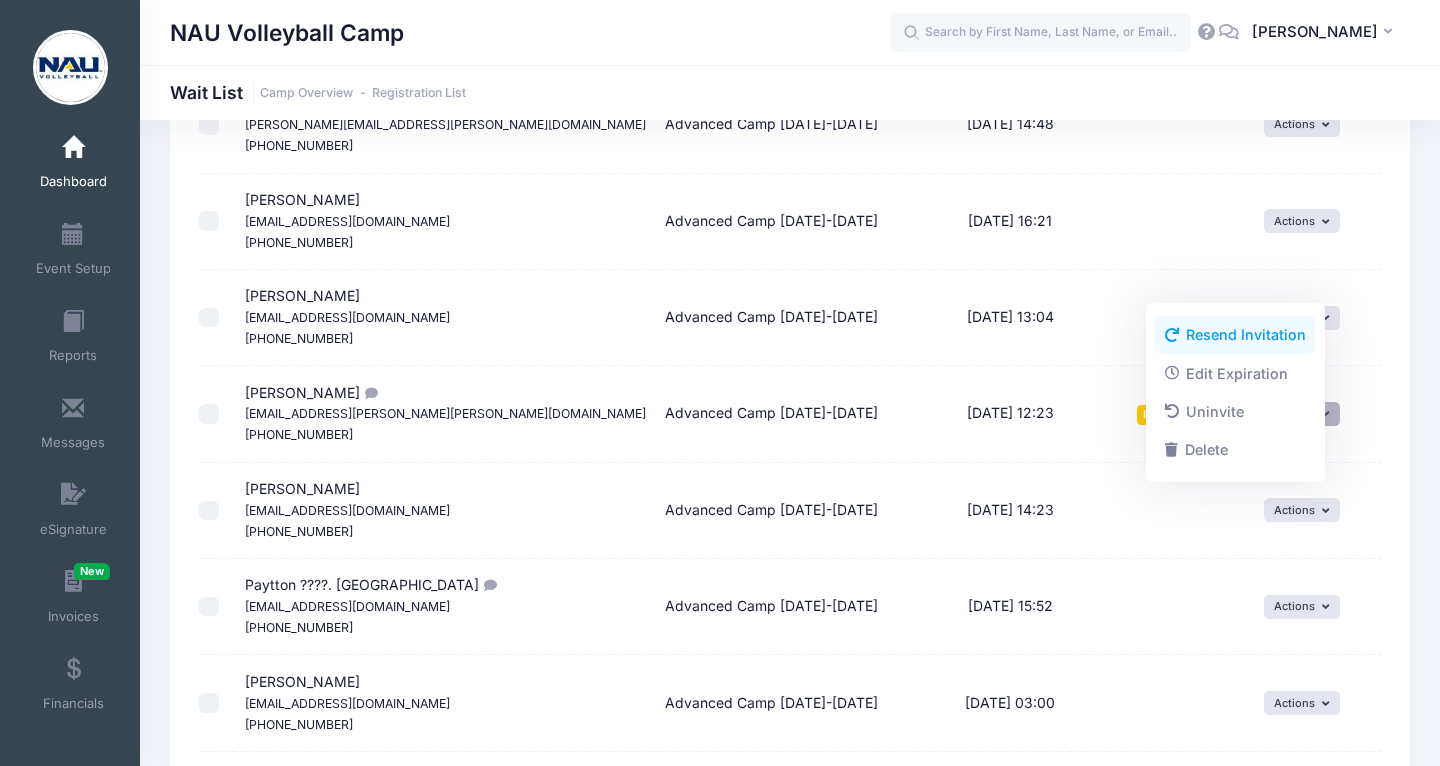 click on "Resend Invitation" at bounding box center [1235, 335] 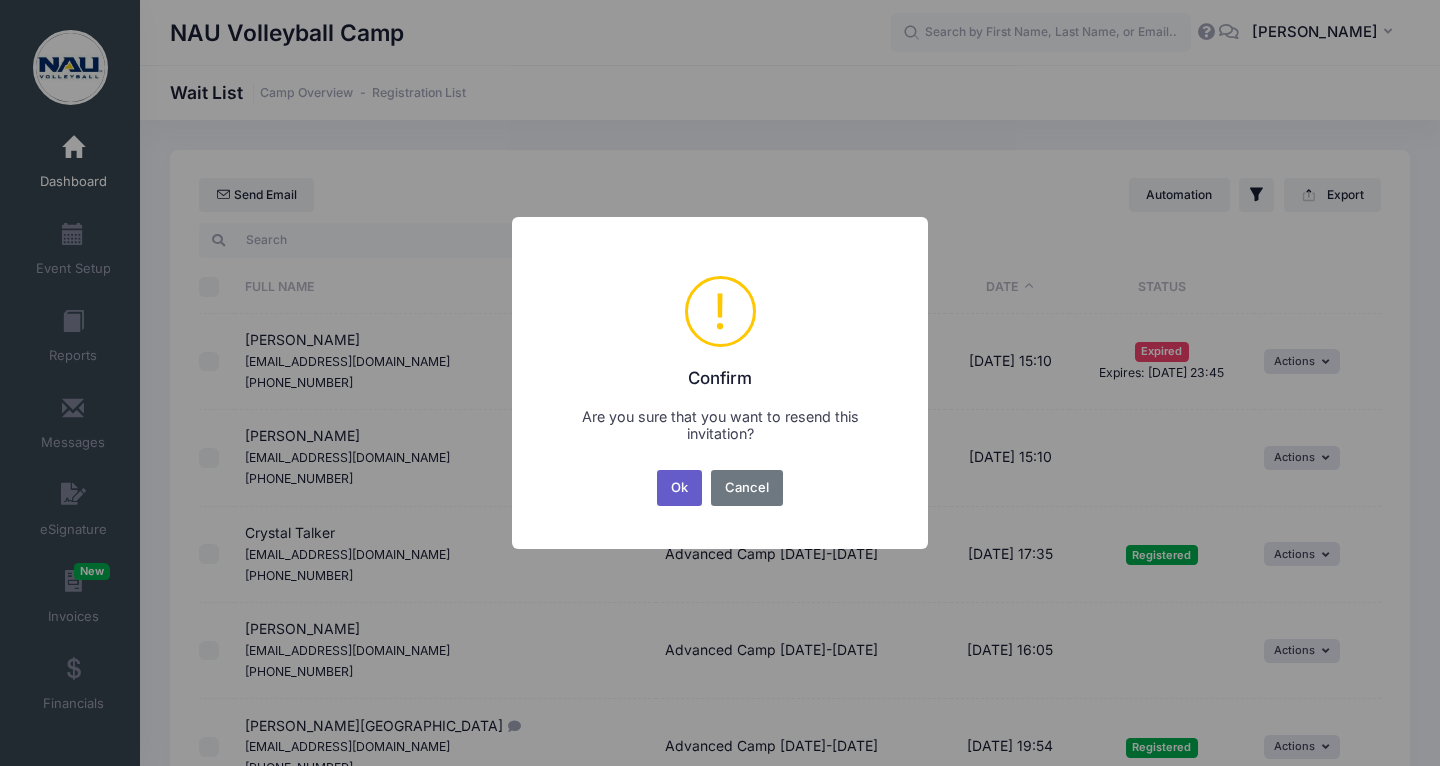 click on "Ok" at bounding box center [680, 488] 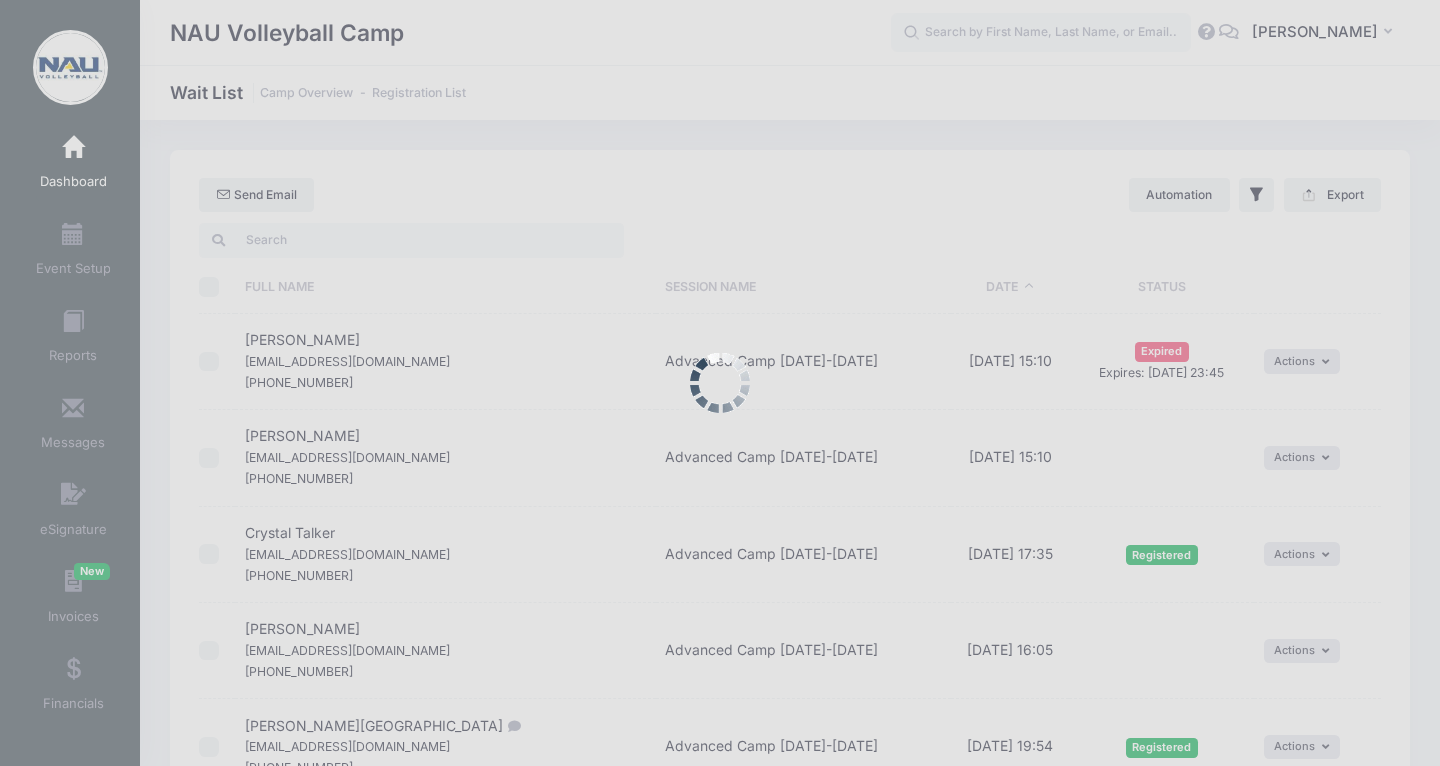 scroll, scrollTop: 4000, scrollLeft: 0, axis: vertical 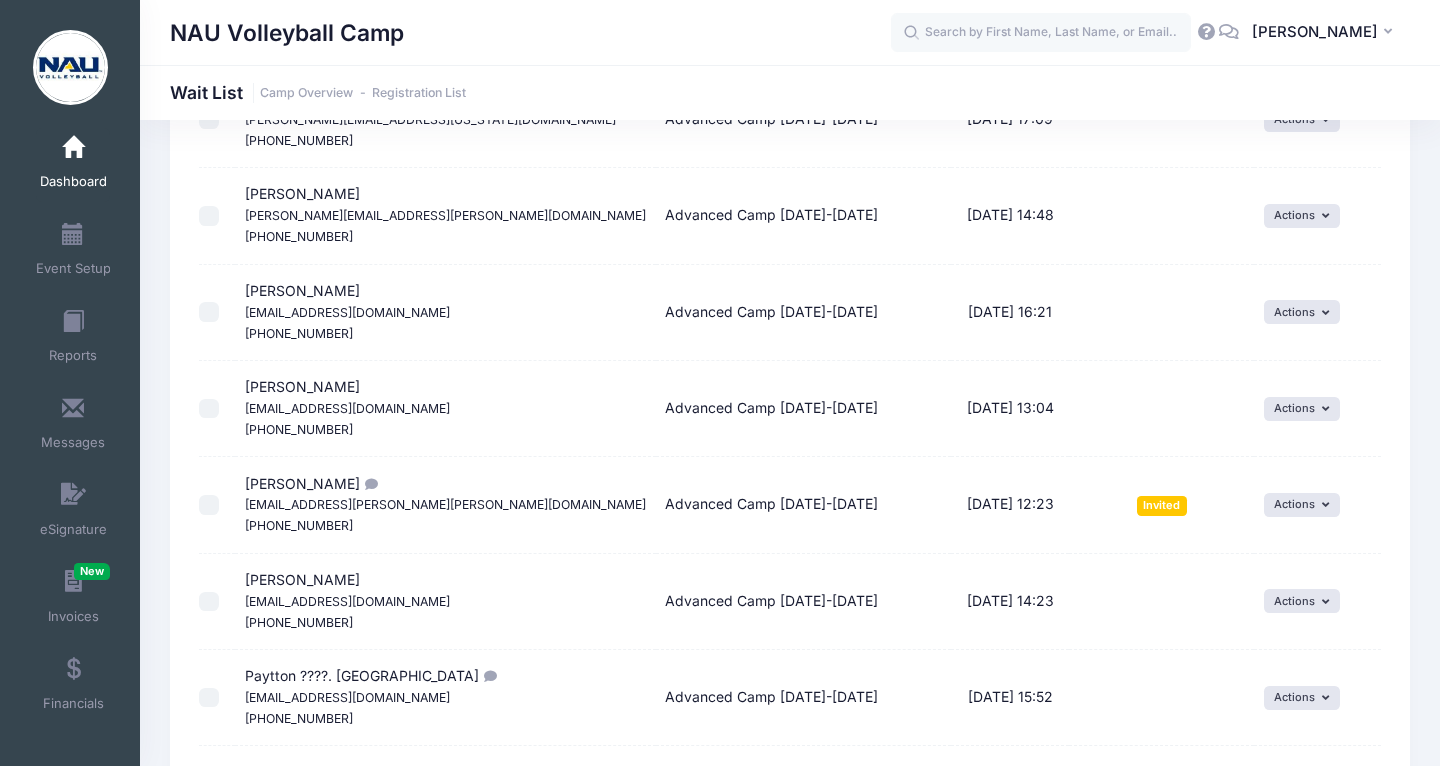 click on "Dashboard" at bounding box center [73, 165] 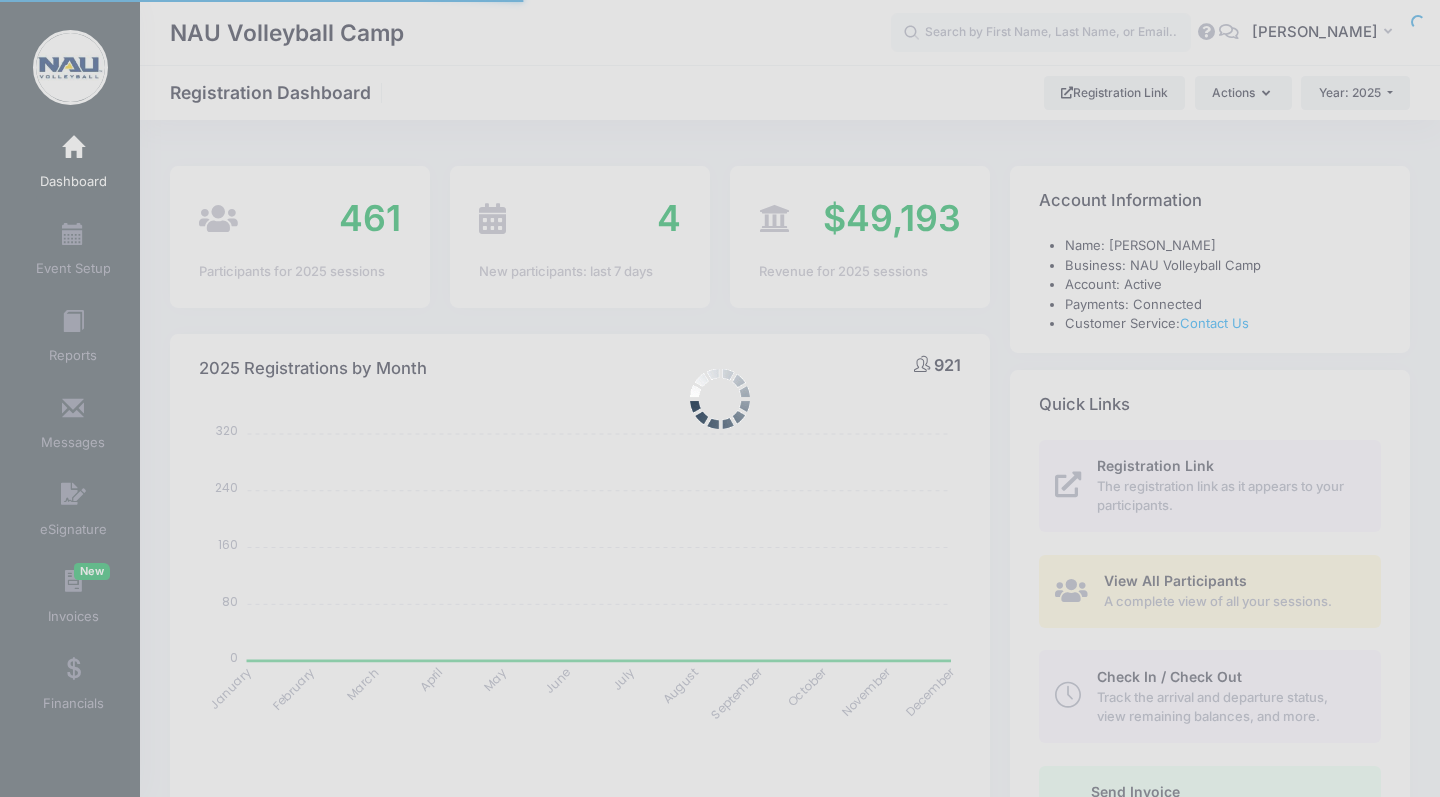 select 